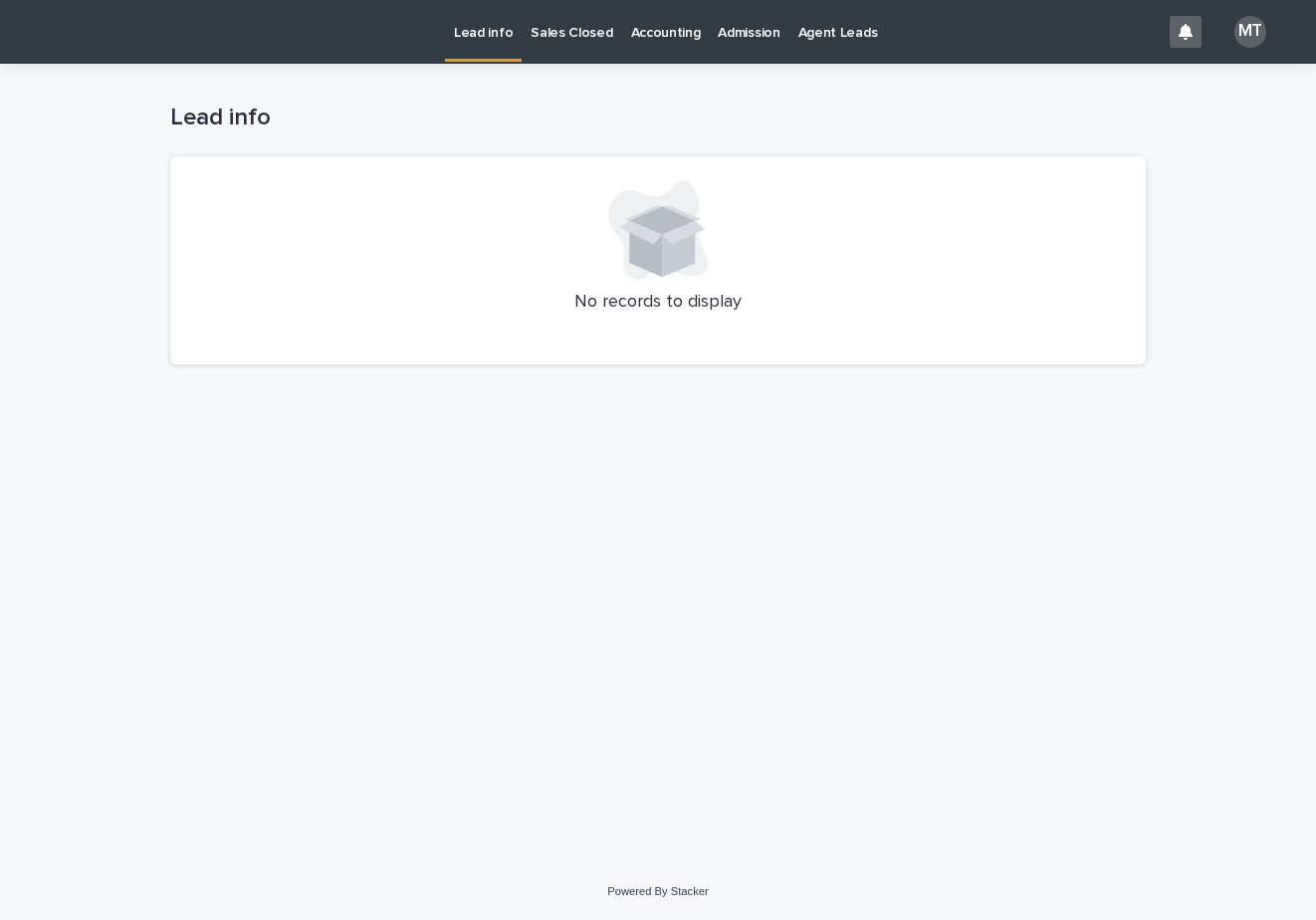 scroll, scrollTop: 0, scrollLeft: 0, axis: both 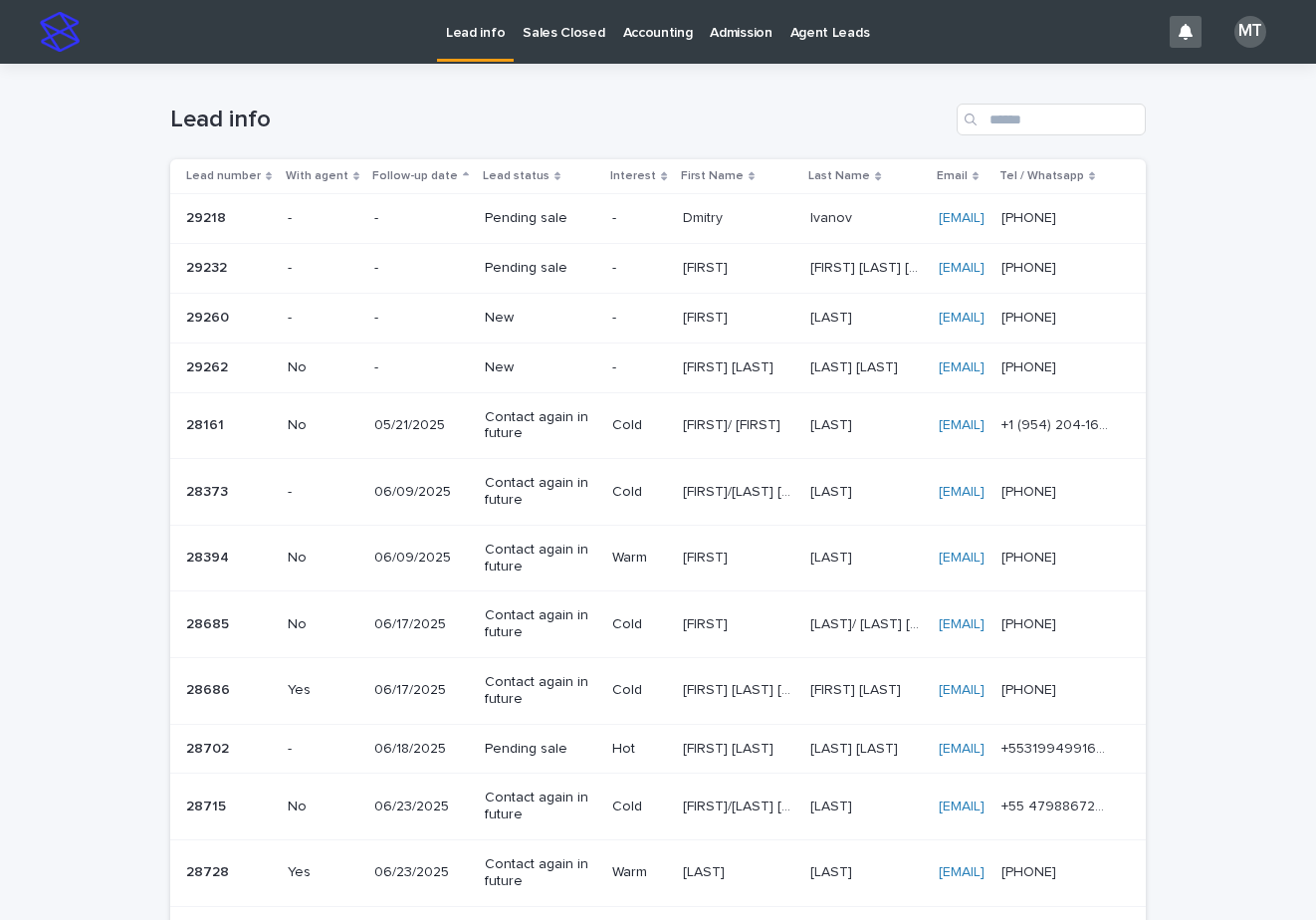 click on "New" at bounding box center (540, 318) 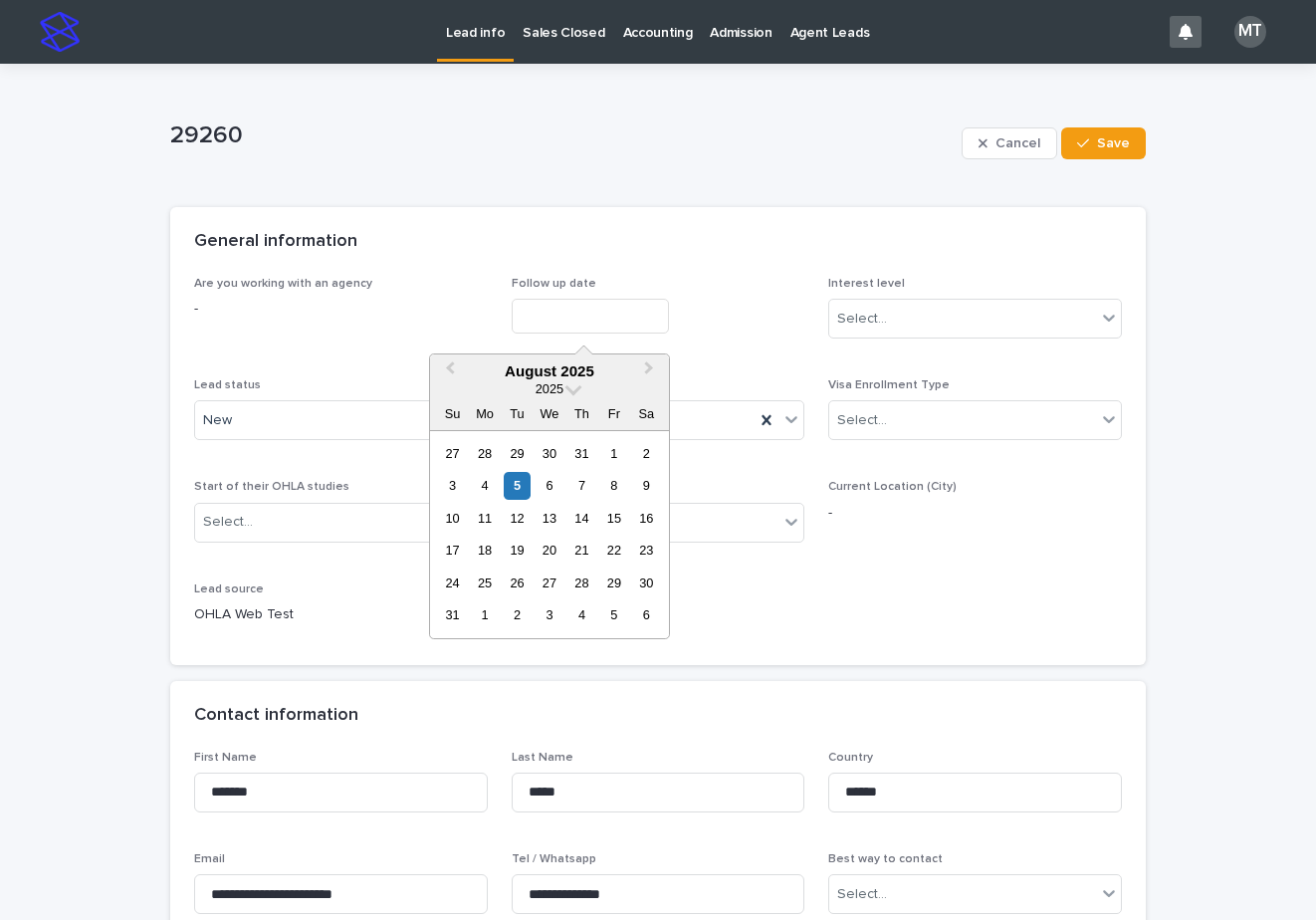 drag, startPoint x: 569, startPoint y: 318, endPoint x: 642, endPoint y: 316, distance: 73.02739 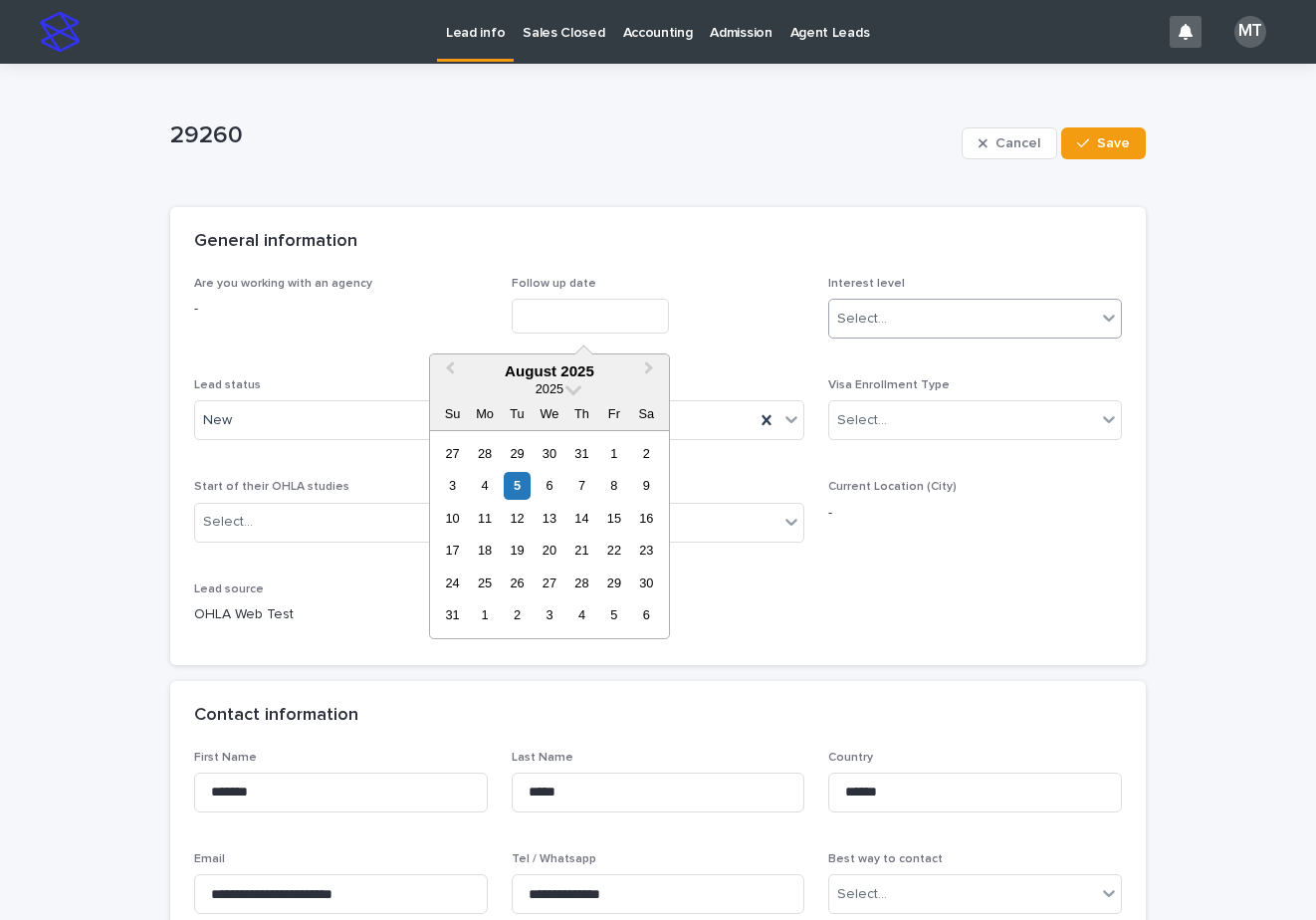 click on "Select..." at bounding box center (862, 319) 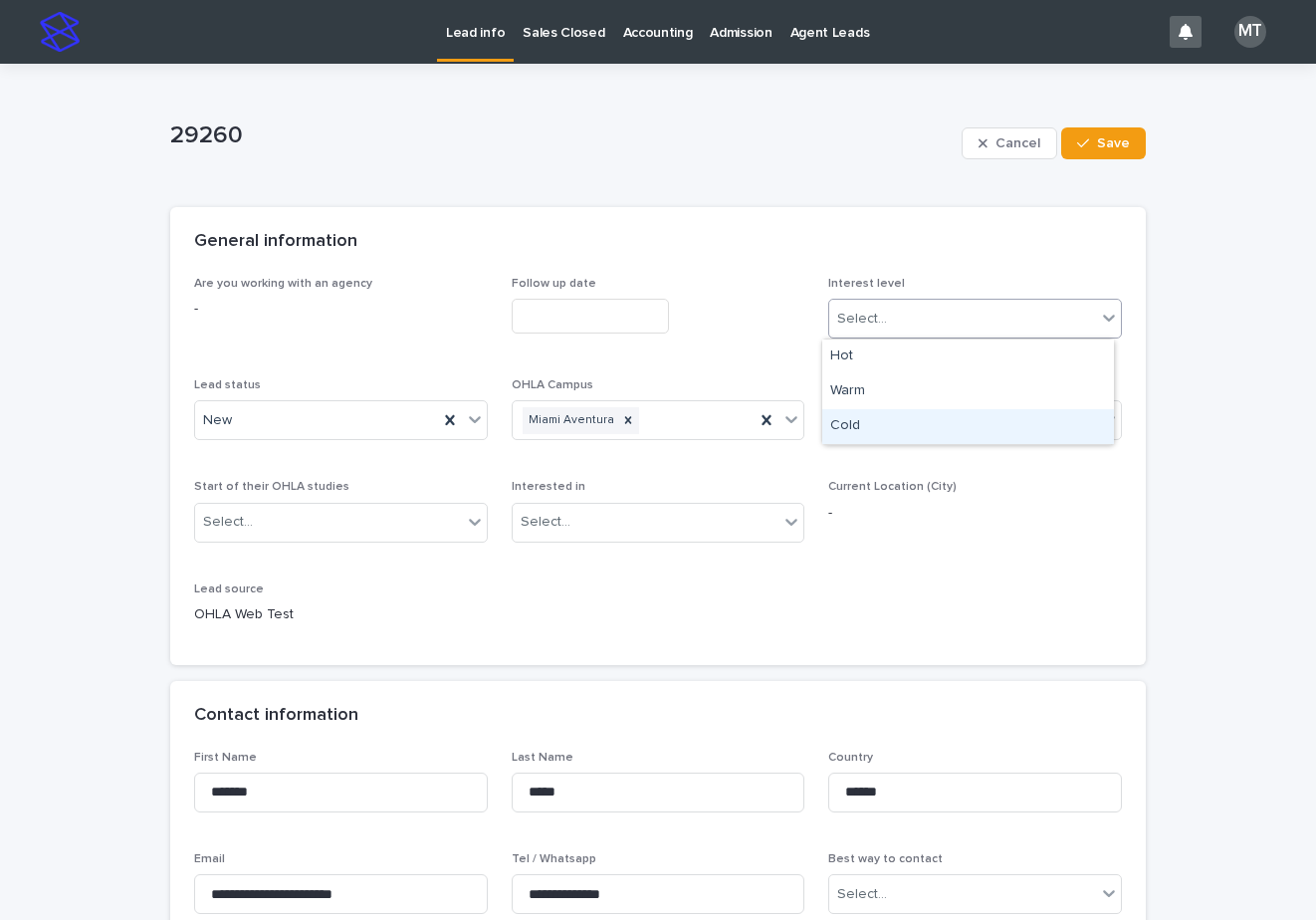 click on "Cold" at bounding box center (968, 426) 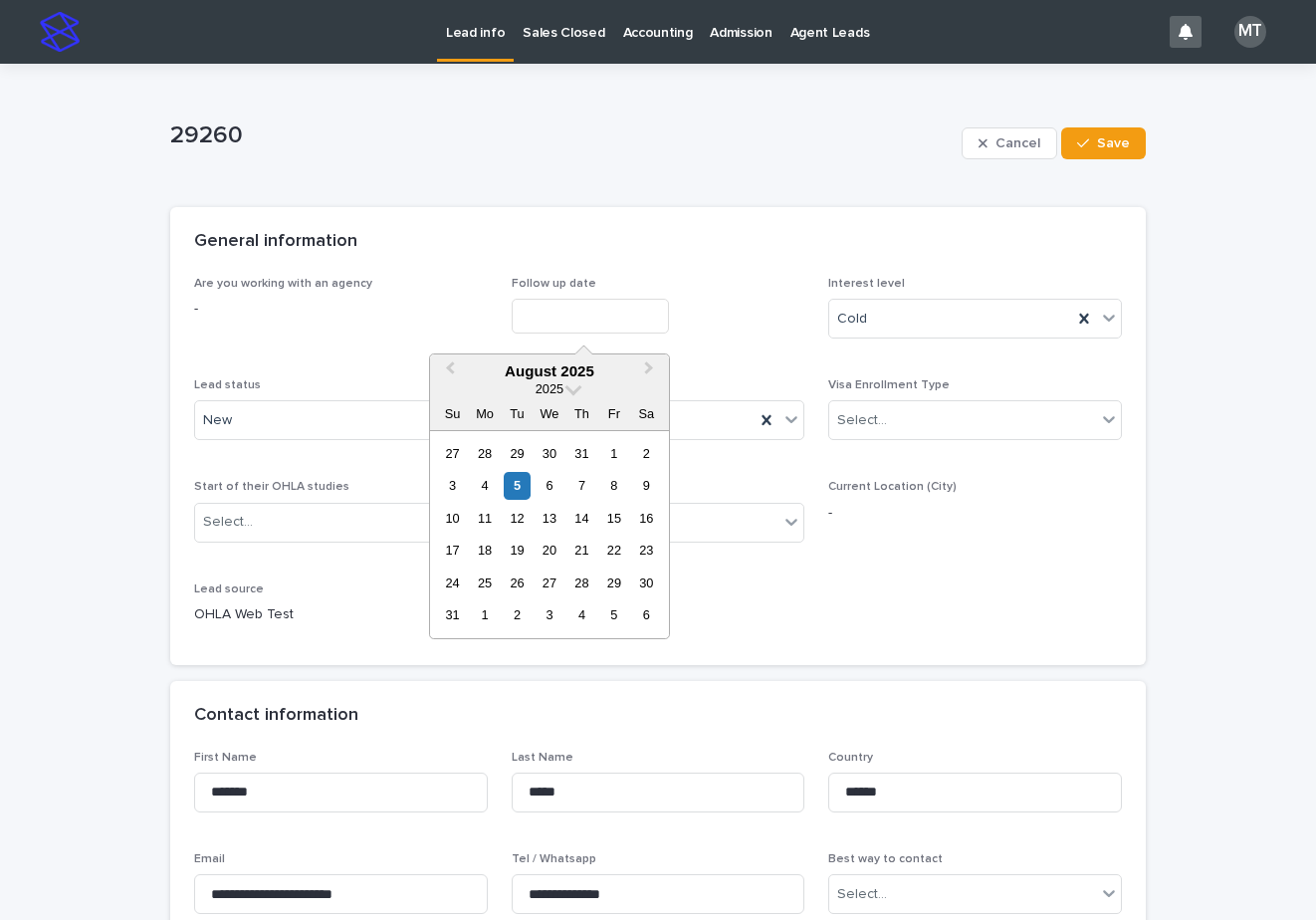 click at bounding box center [590, 316] 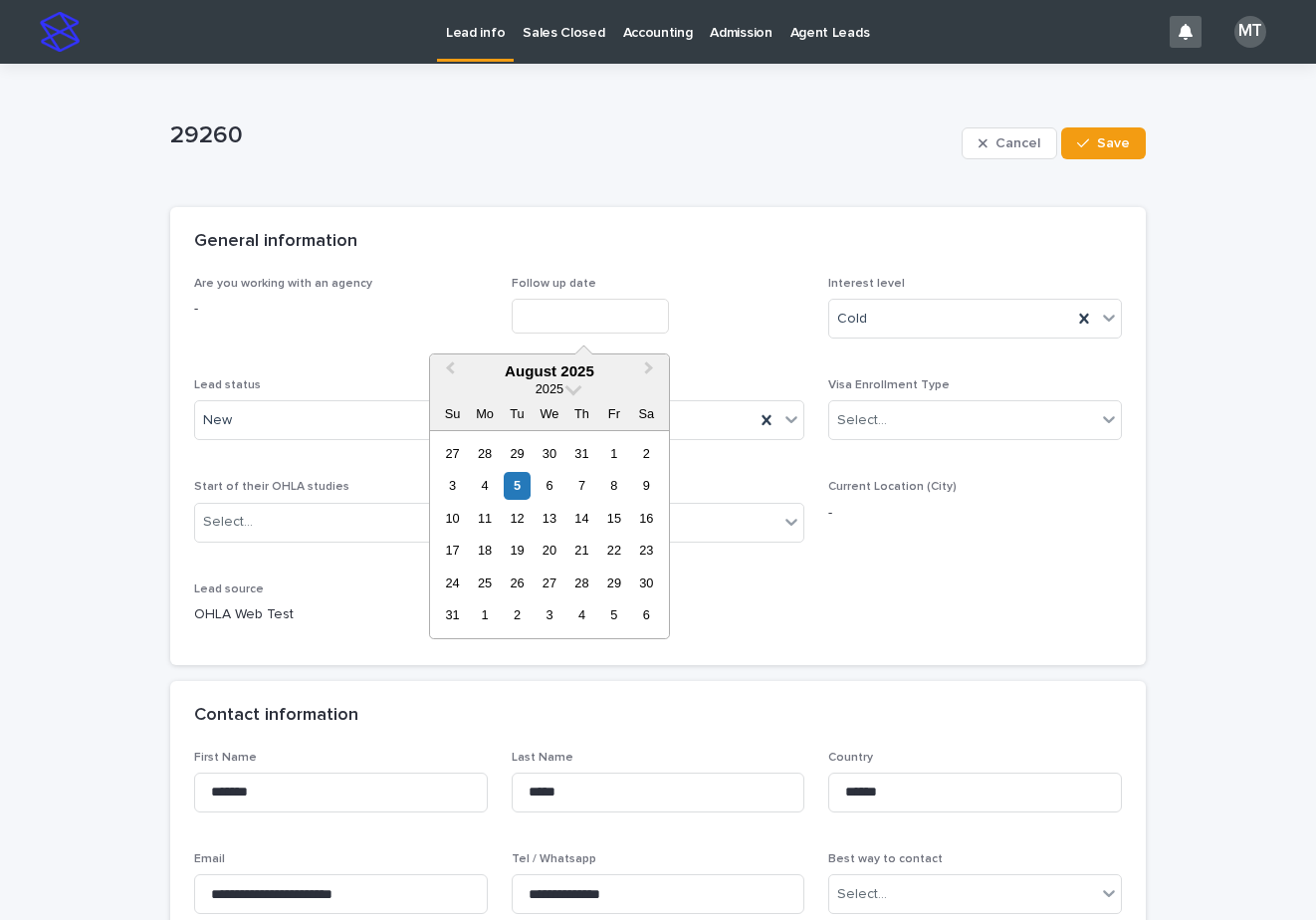click on "5" at bounding box center [517, 485] 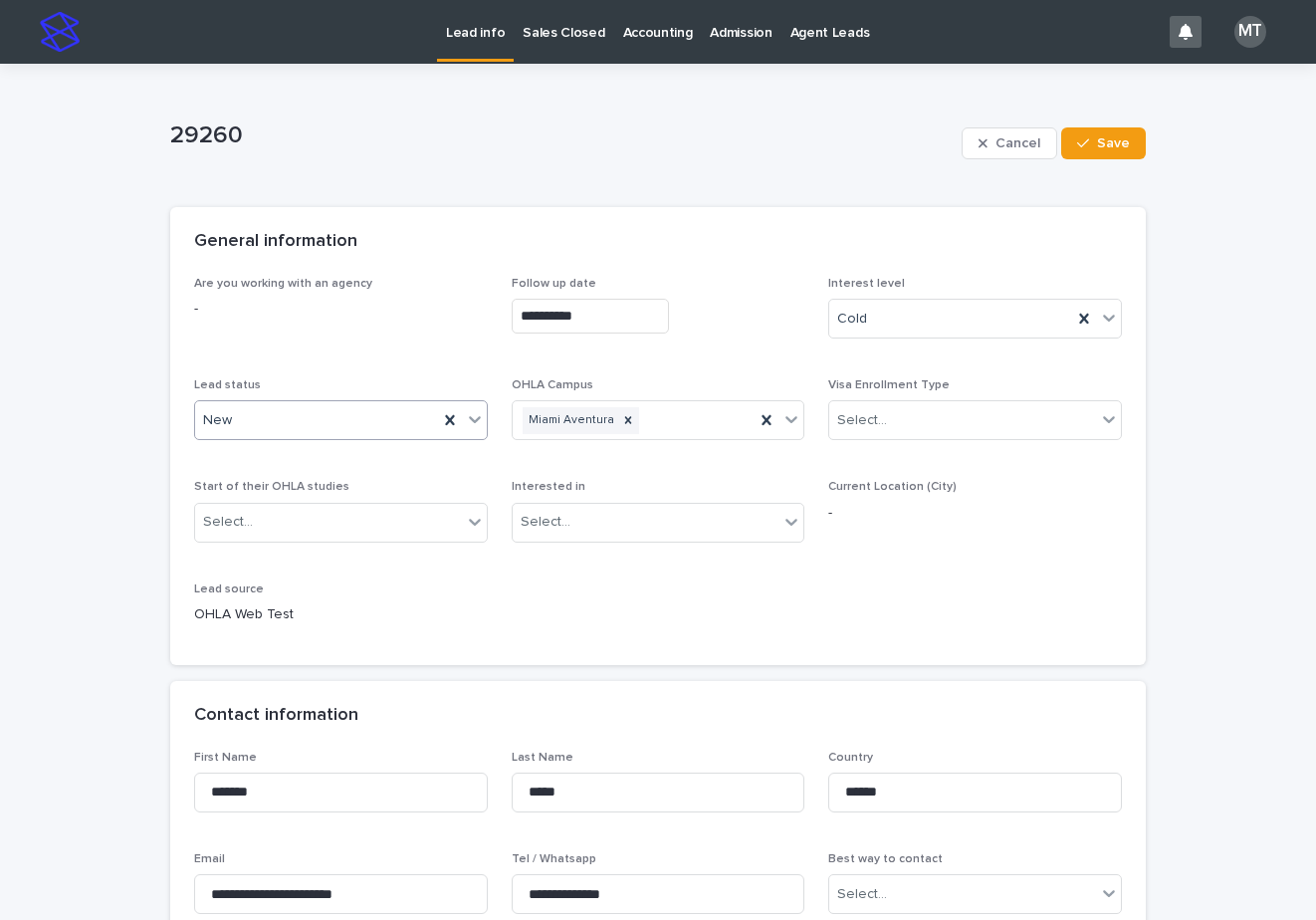 click on "New" at bounding box center [317, 420] 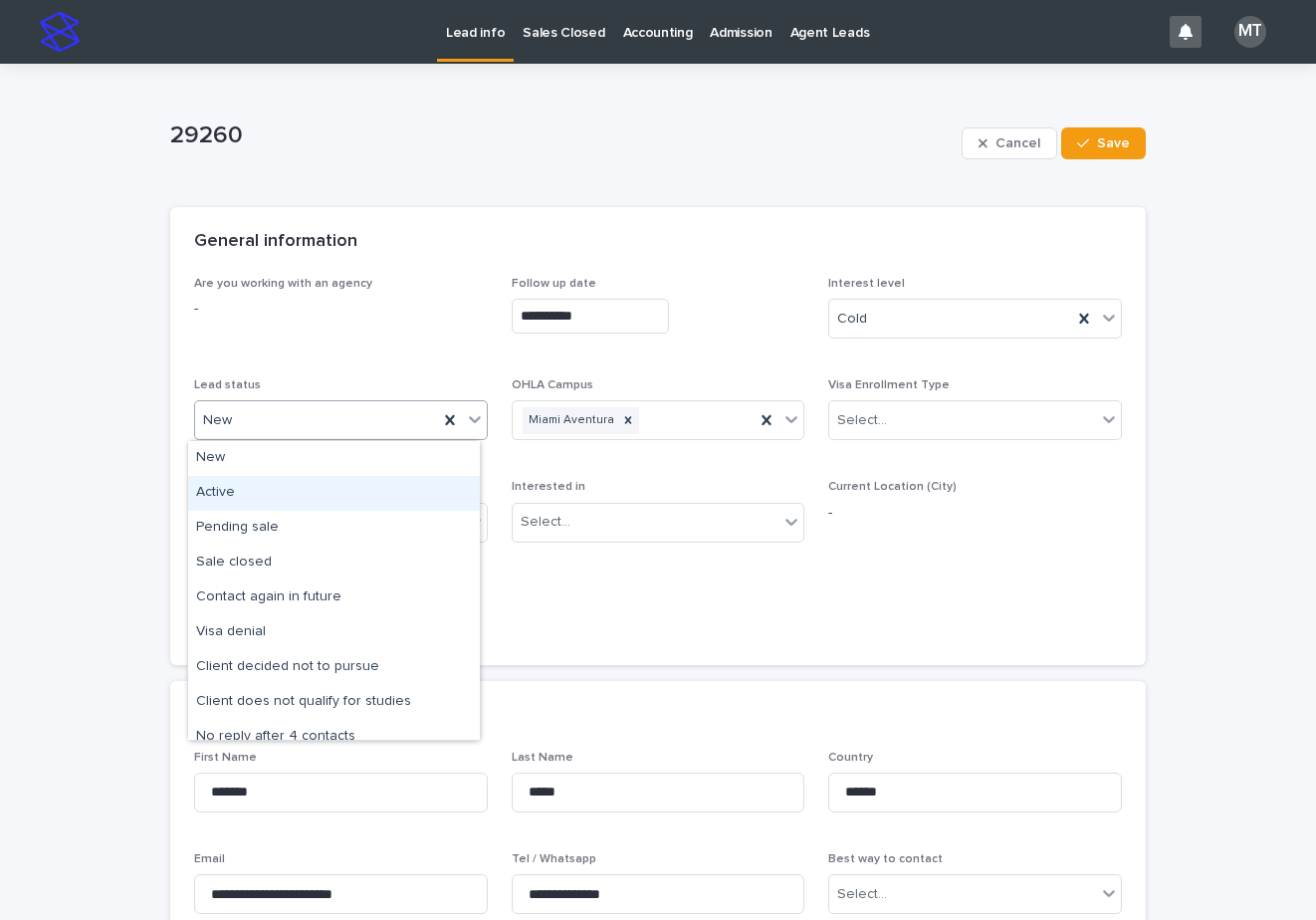 click on "Active" at bounding box center [333, 493] 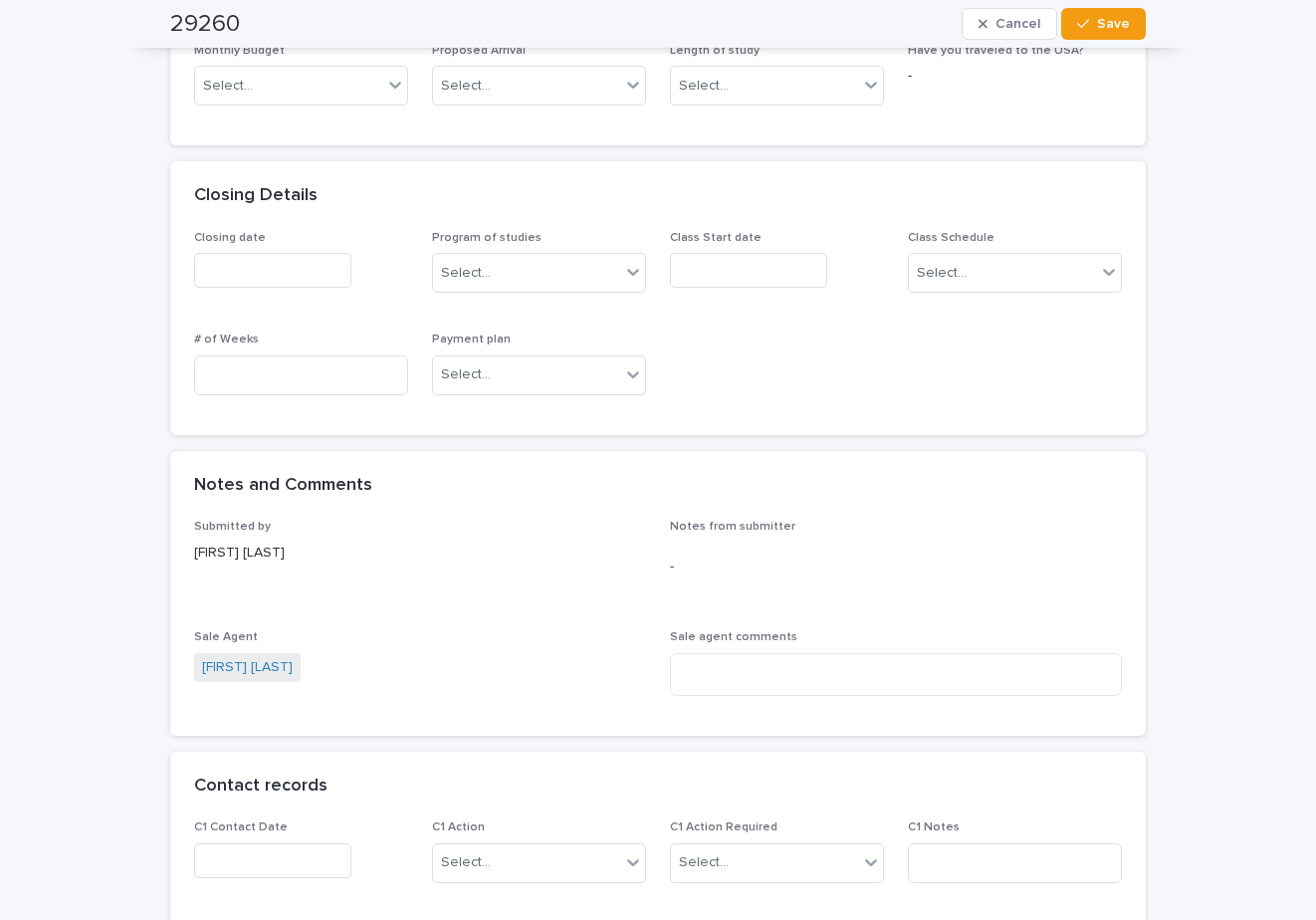 scroll, scrollTop: 1494, scrollLeft: 0, axis: vertical 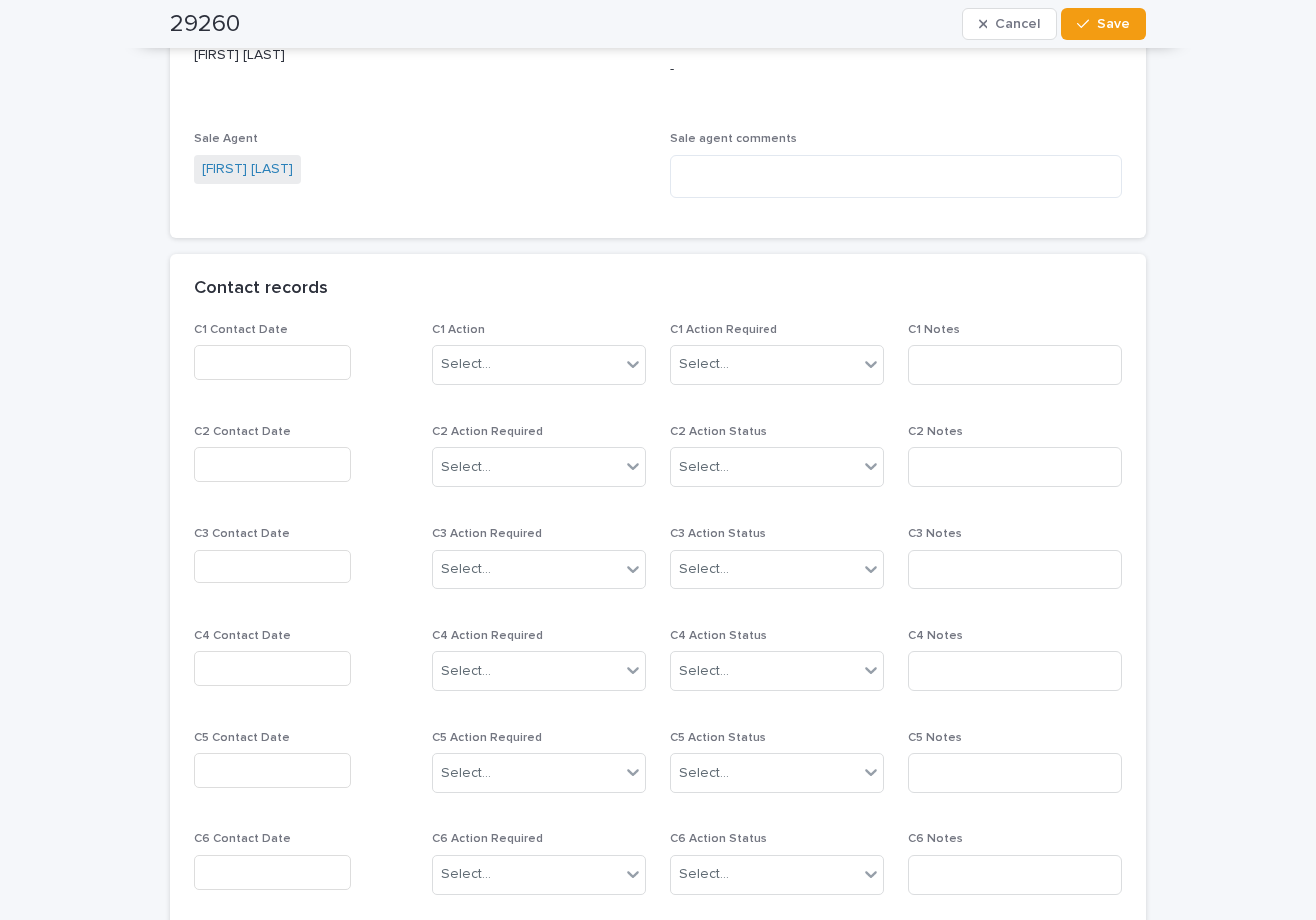 click at bounding box center (273, 362) 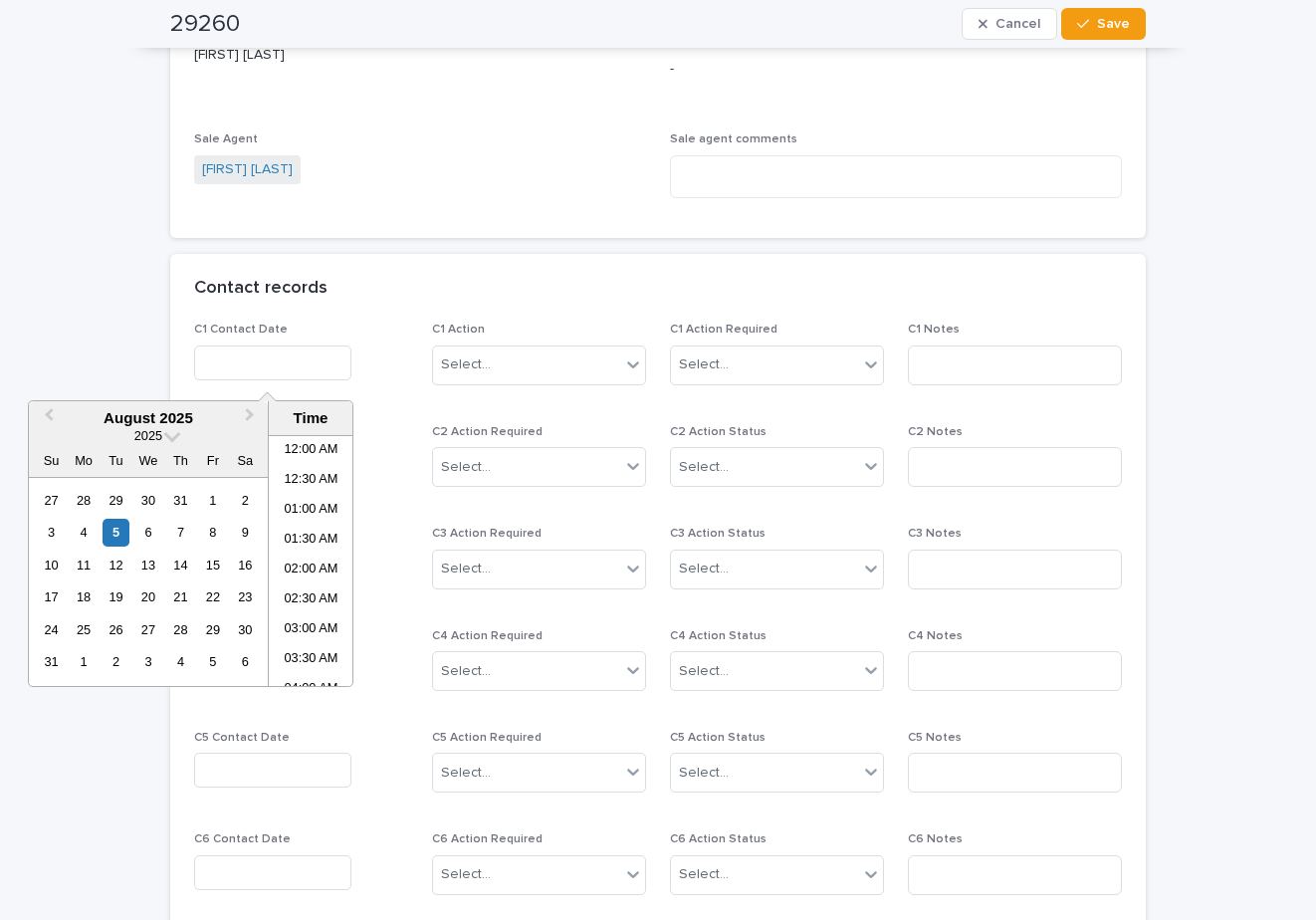 scroll, scrollTop: 846, scrollLeft: 0, axis: vertical 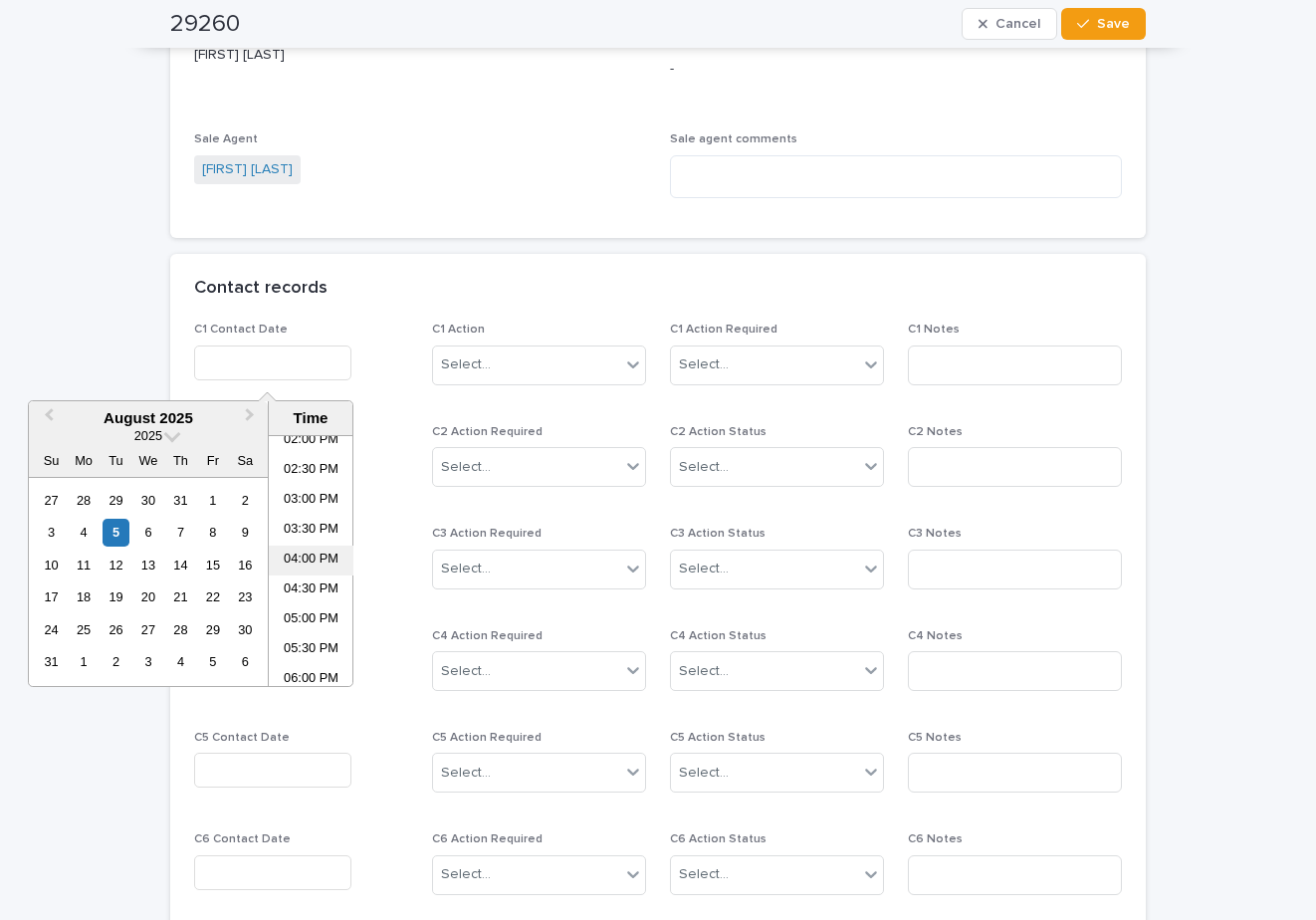 click on "04:00 PM" at bounding box center (311, 561) 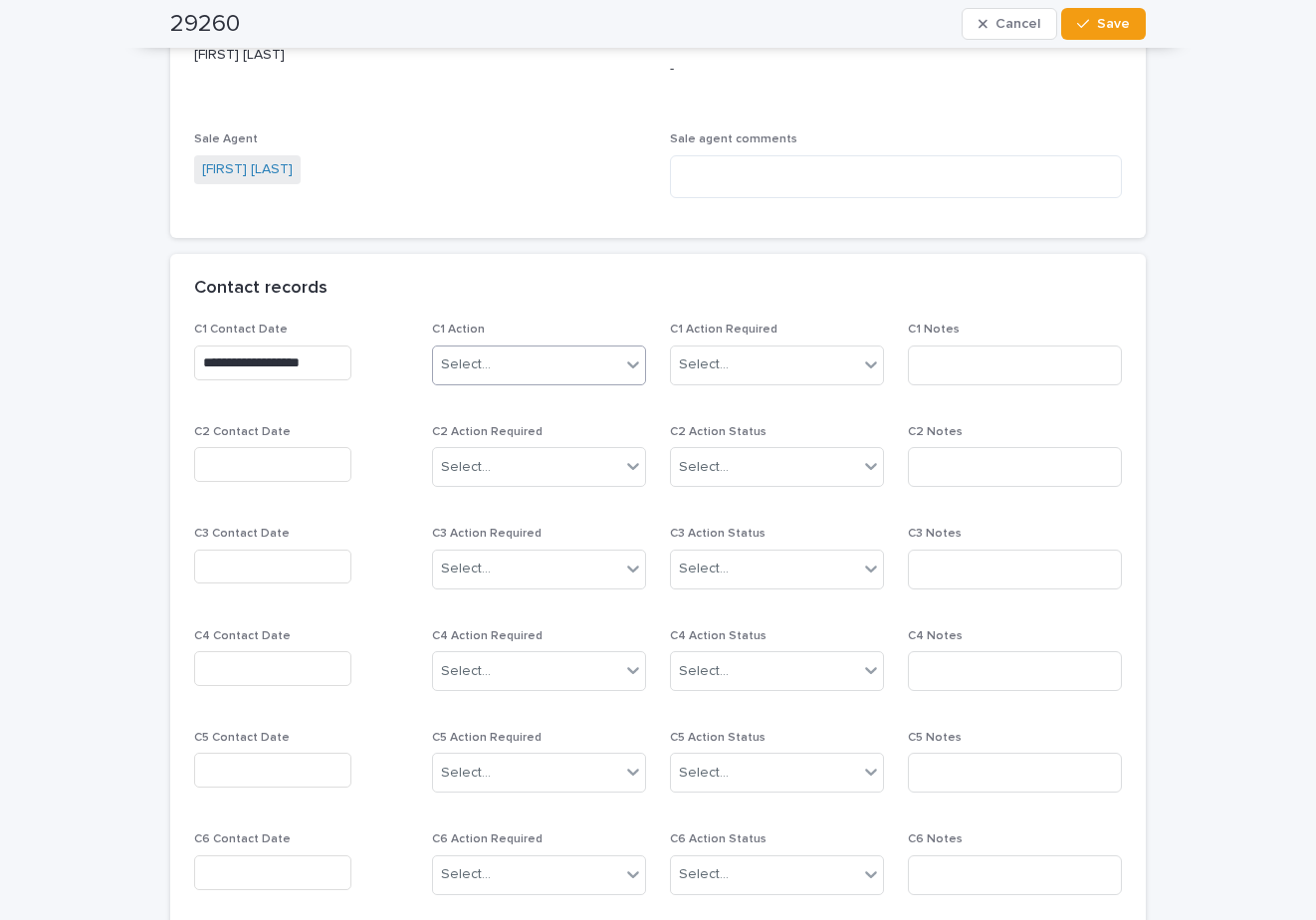 click on "Select..." at bounding box center (466, 364) 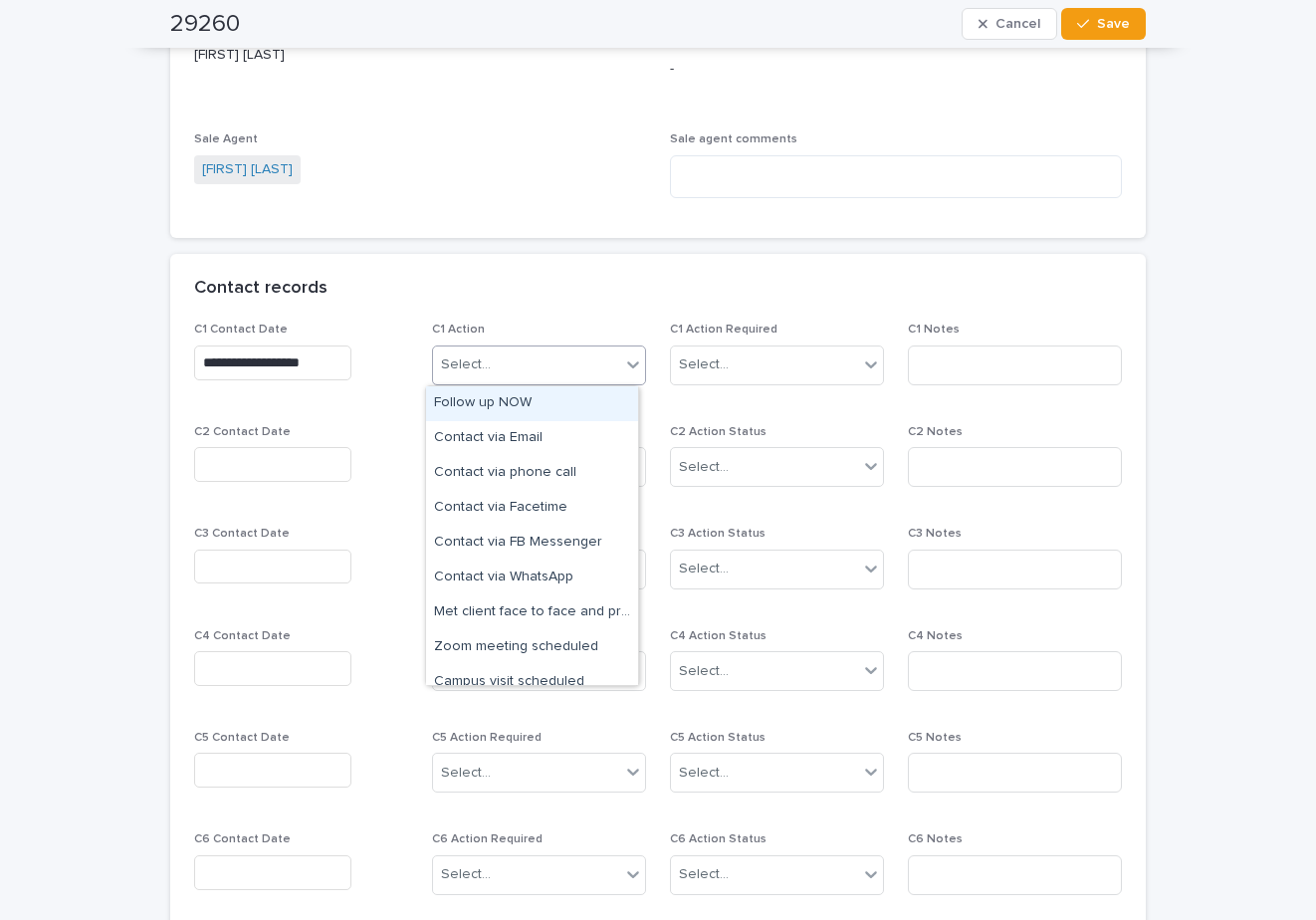 drag, startPoint x: 487, startPoint y: 392, endPoint x: 751, endPoint y: 408, distance: 264.4844 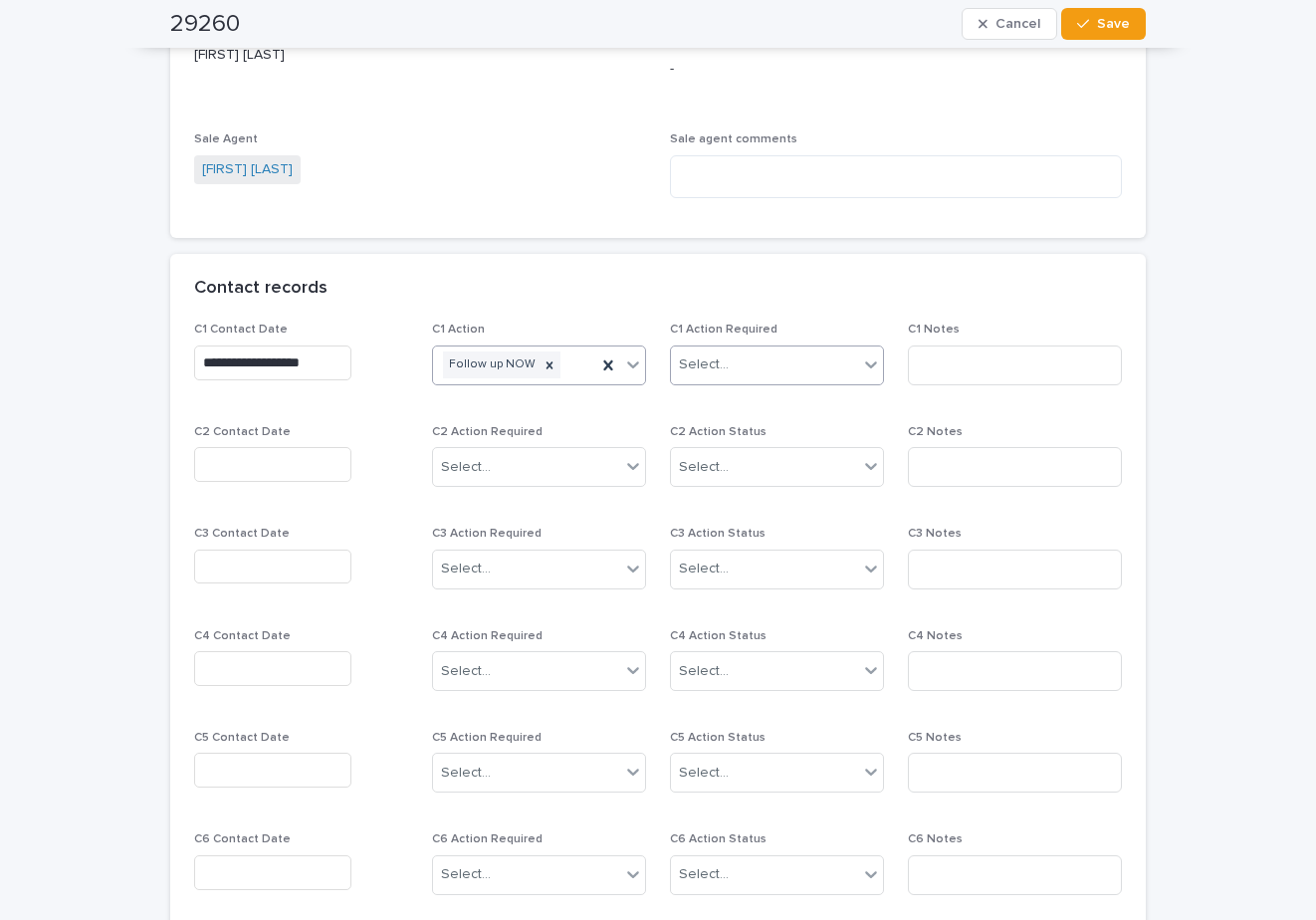 click on "Select..." at bounding box center (765, 364) 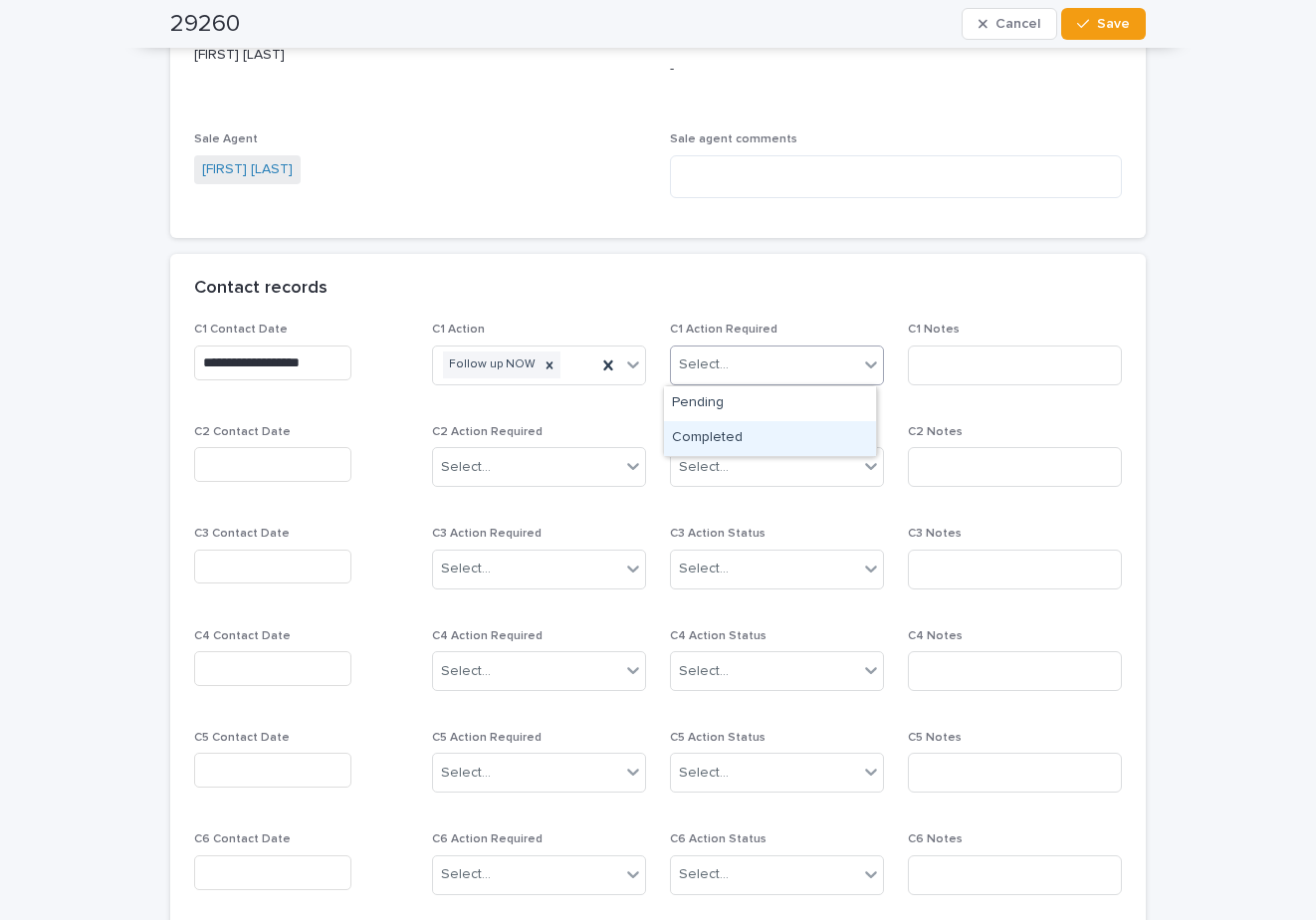 drag, startPoint x: 718, startPoint y: 429, endPoint x: 867, endPoint y: 387, distance: 154.80633 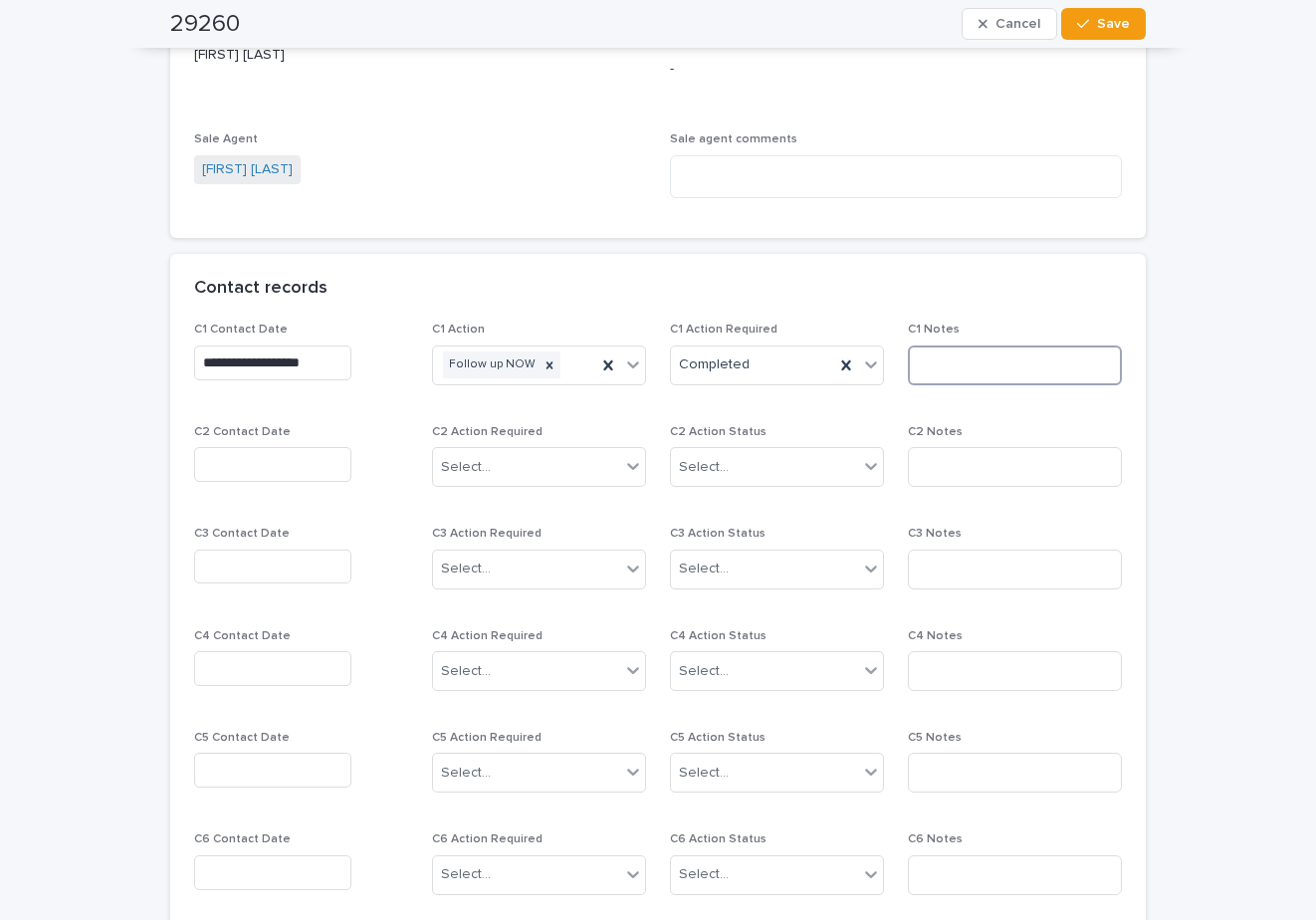 click at bounding box center [1014, 365] 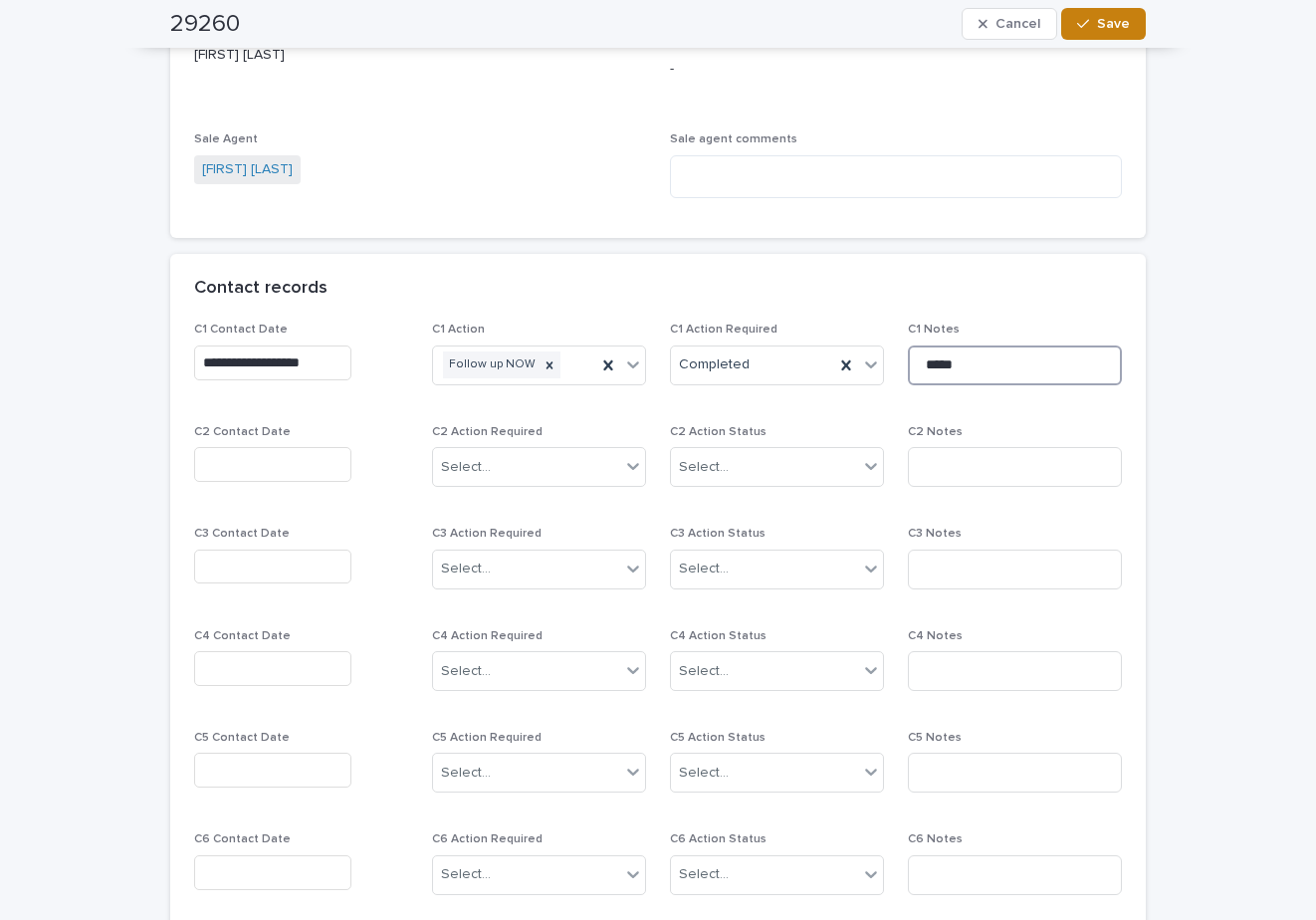 type on "*****" 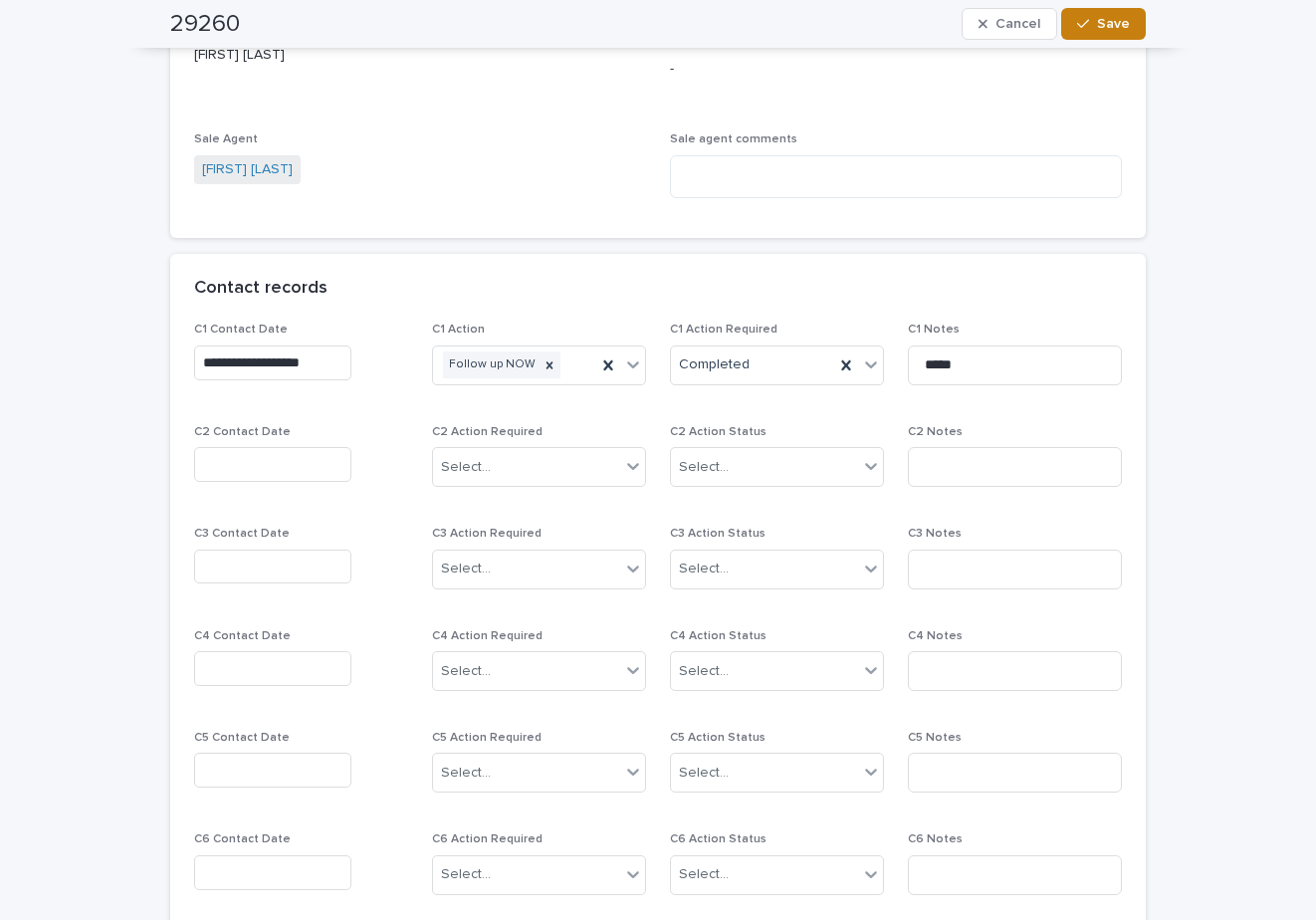 click on "29260 Cancel Save" at bounding box center (658, 24) 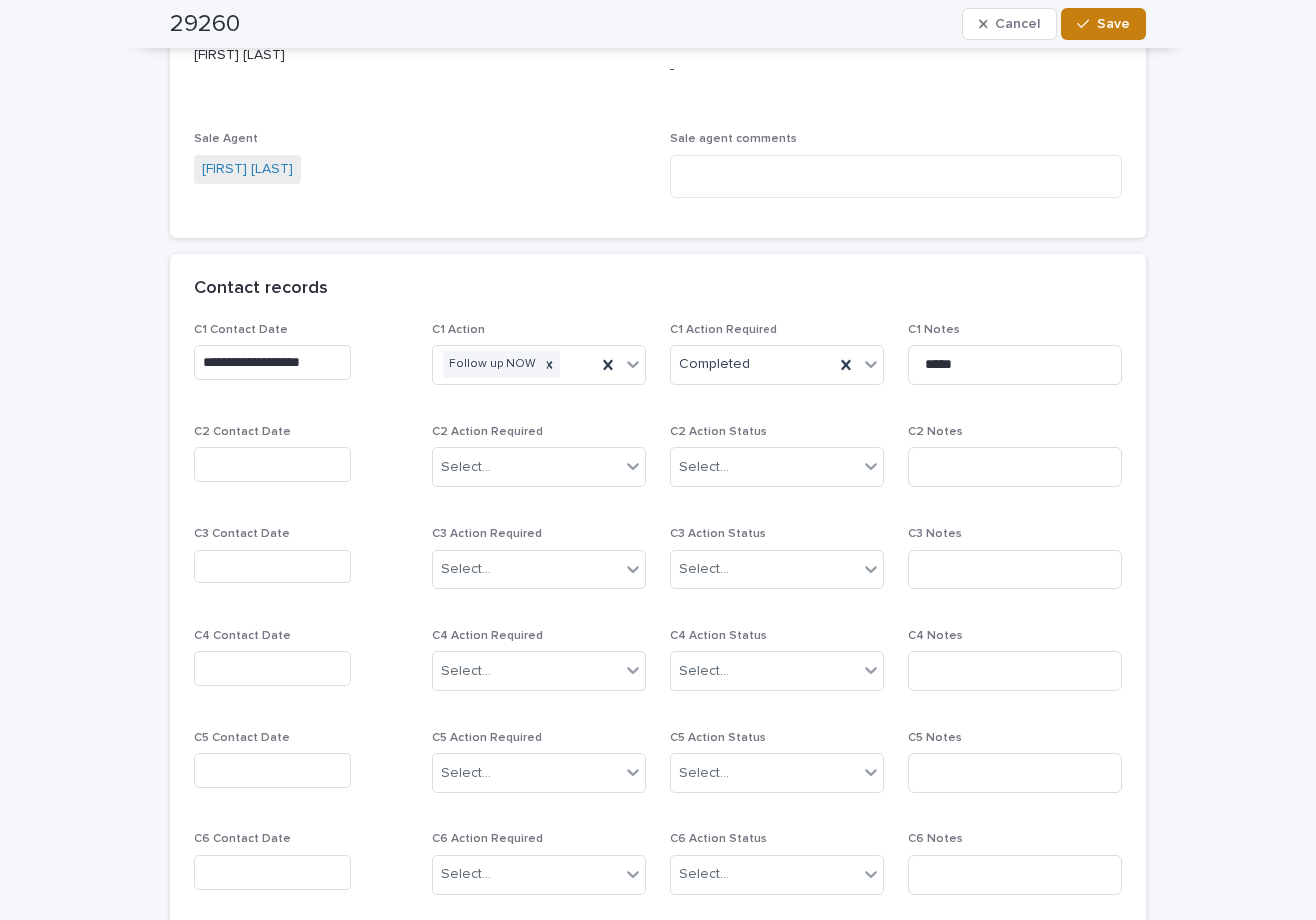 click on "Save" at bounding box center [1113, 24] 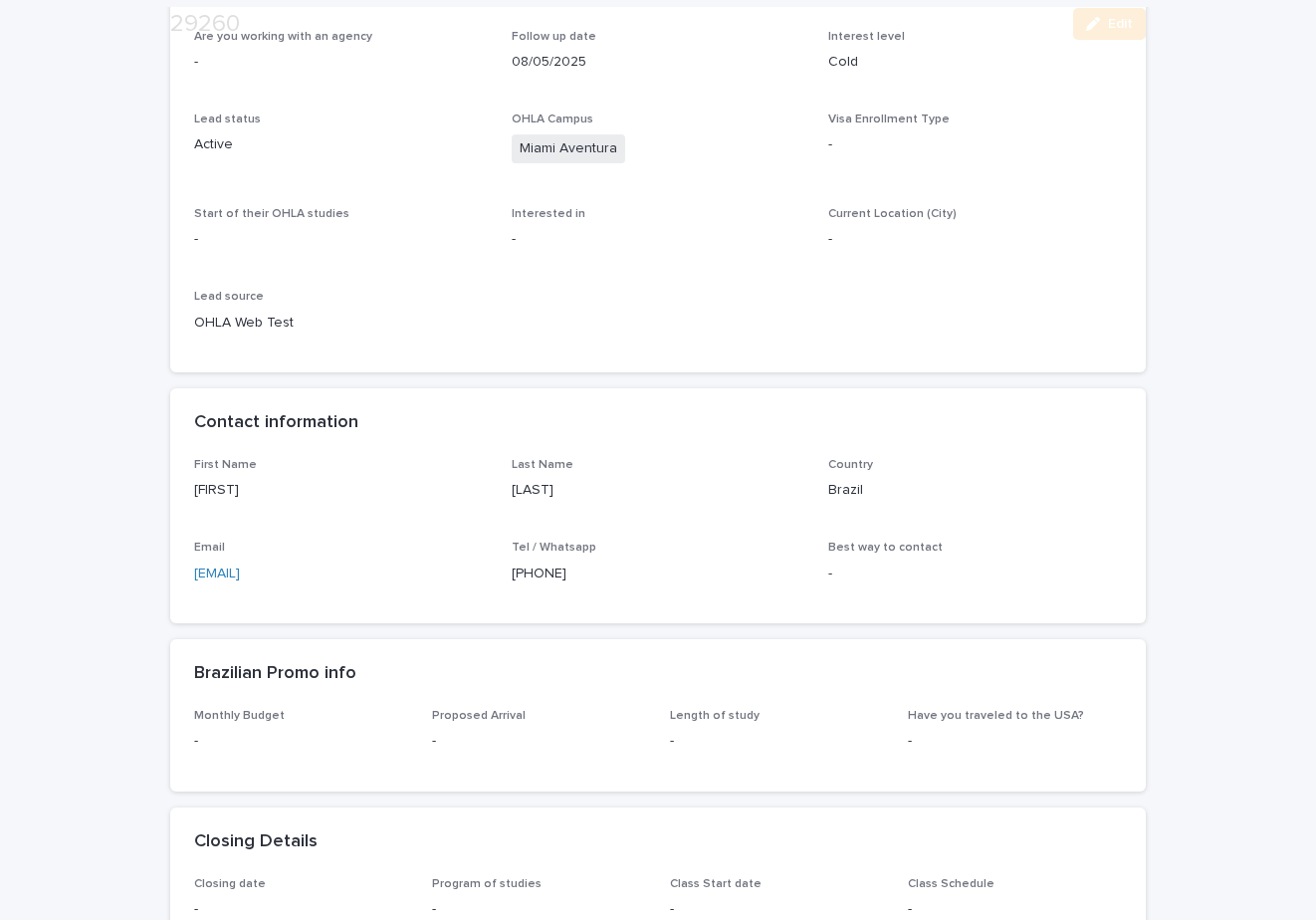 scroll, scrollTop: 469, scrollLeft: 0, axis: vertical 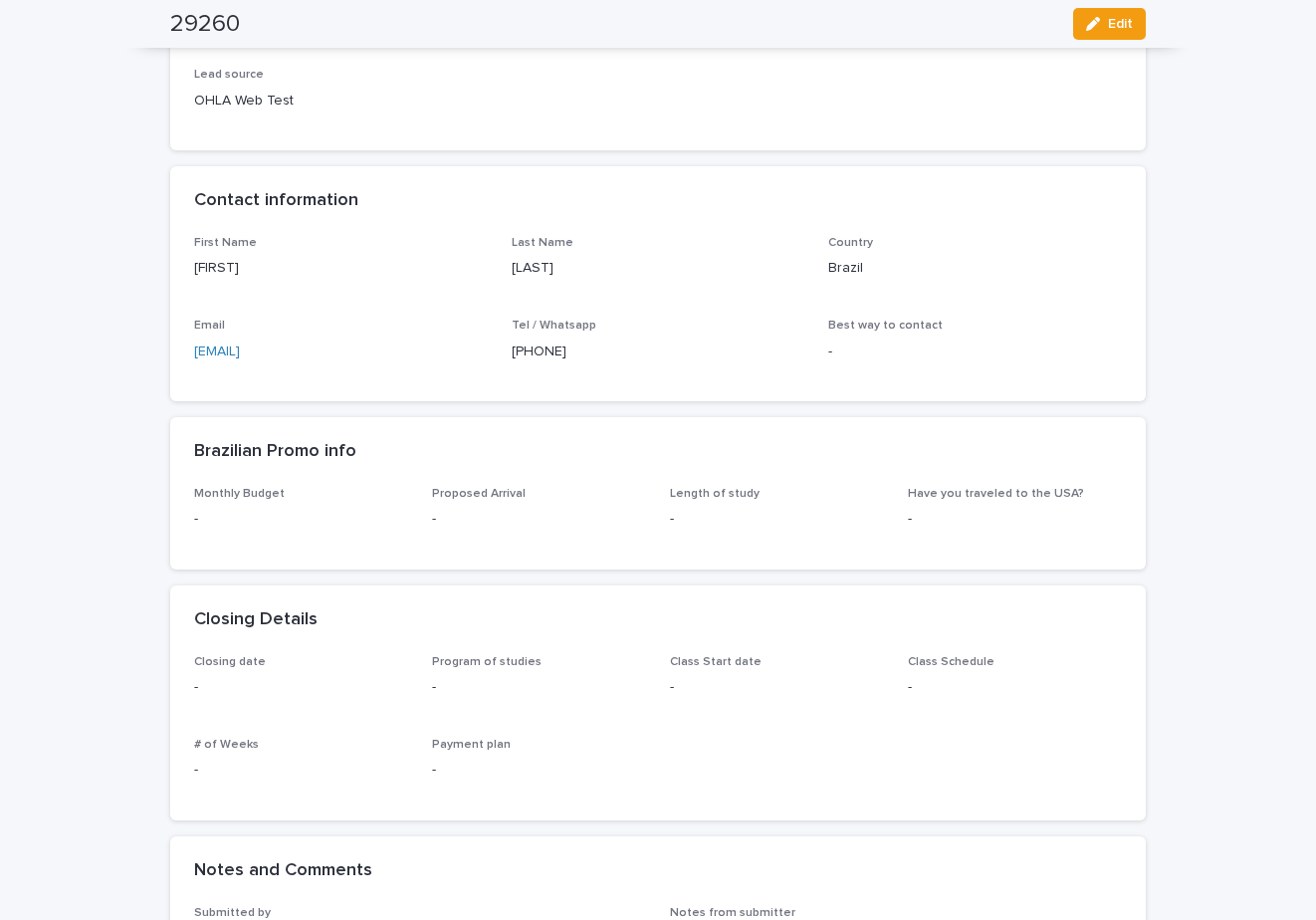 drag, startPoint x: 624, startPoint y: 348, endPoint x: 486, endPoint y: 360, distance: 138.52076 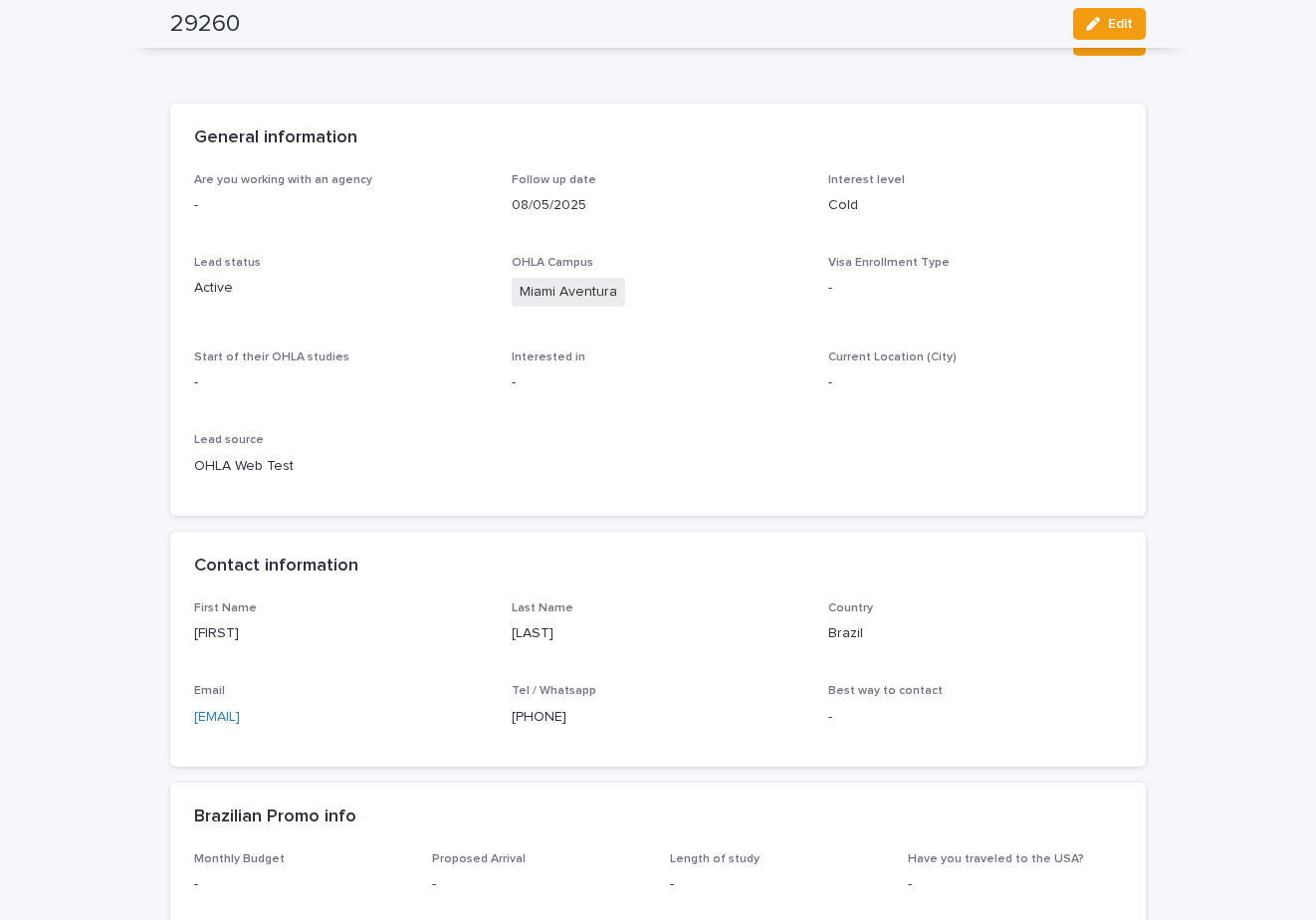 scroll, scrollTop: 0, scrollLeft: 0, axis: both 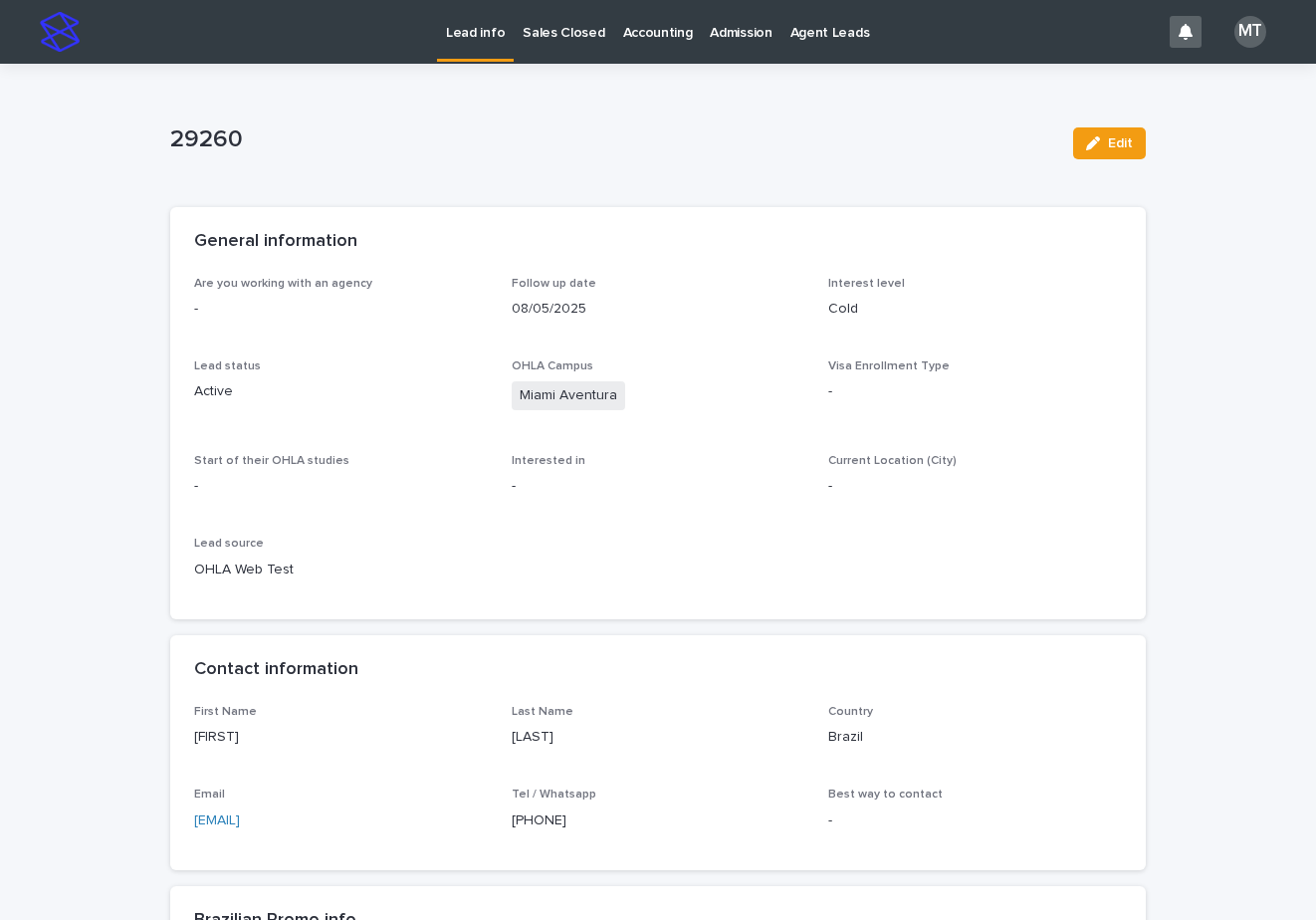 click on "Lead info" at bounding box center (475, 21) 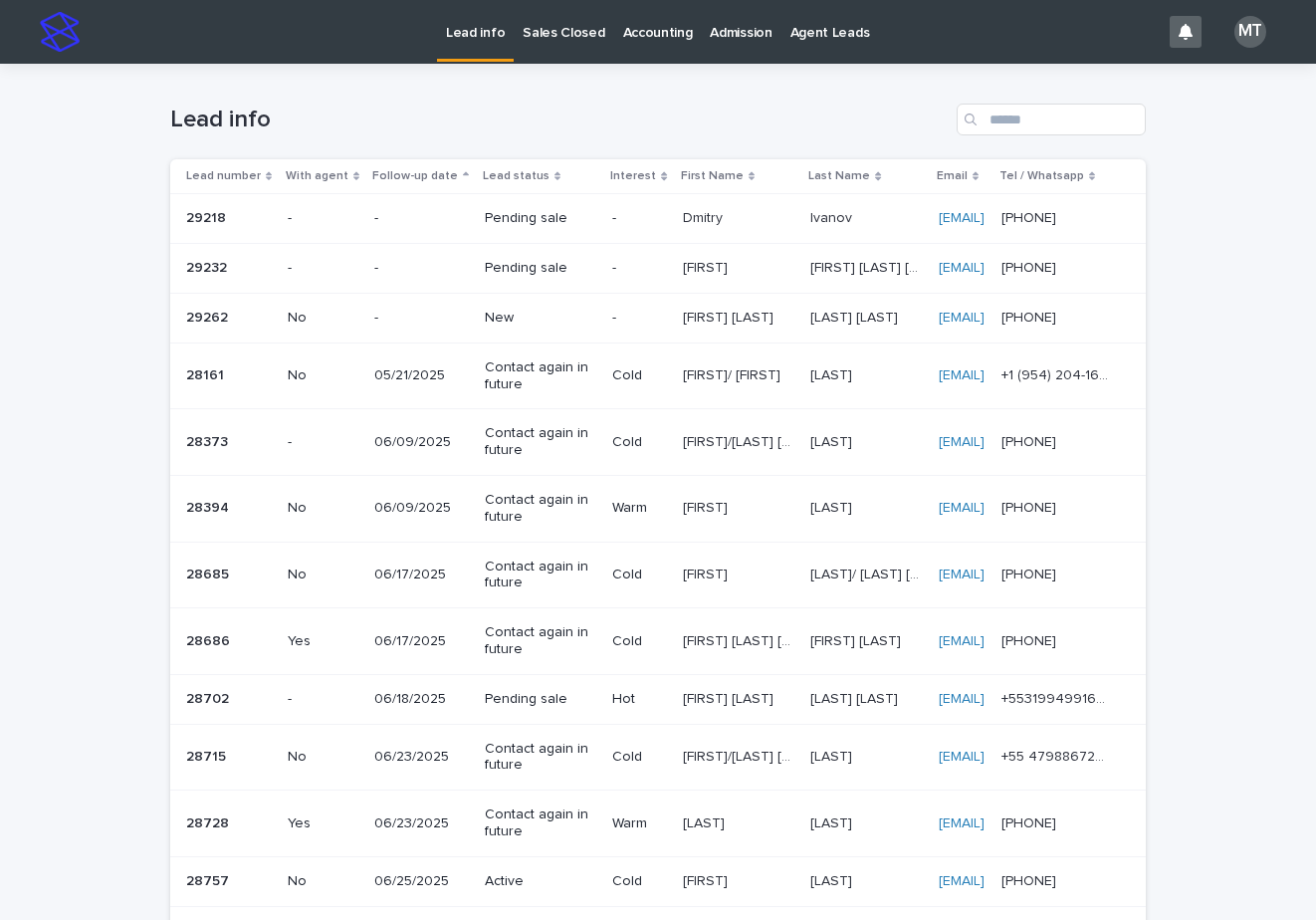 click on "New" at bounding box center [540, 318] 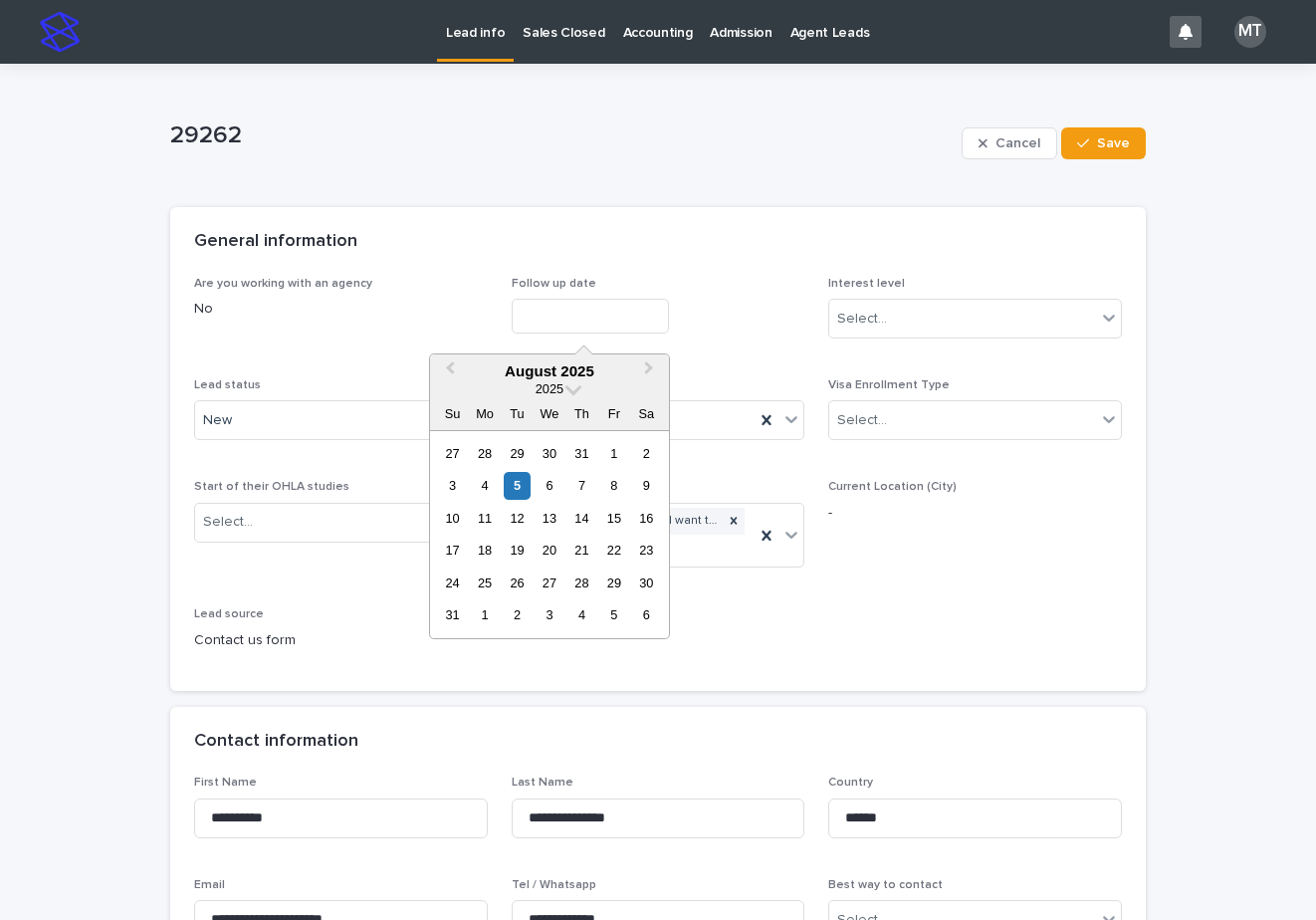 click at bounding box center (590, 316) 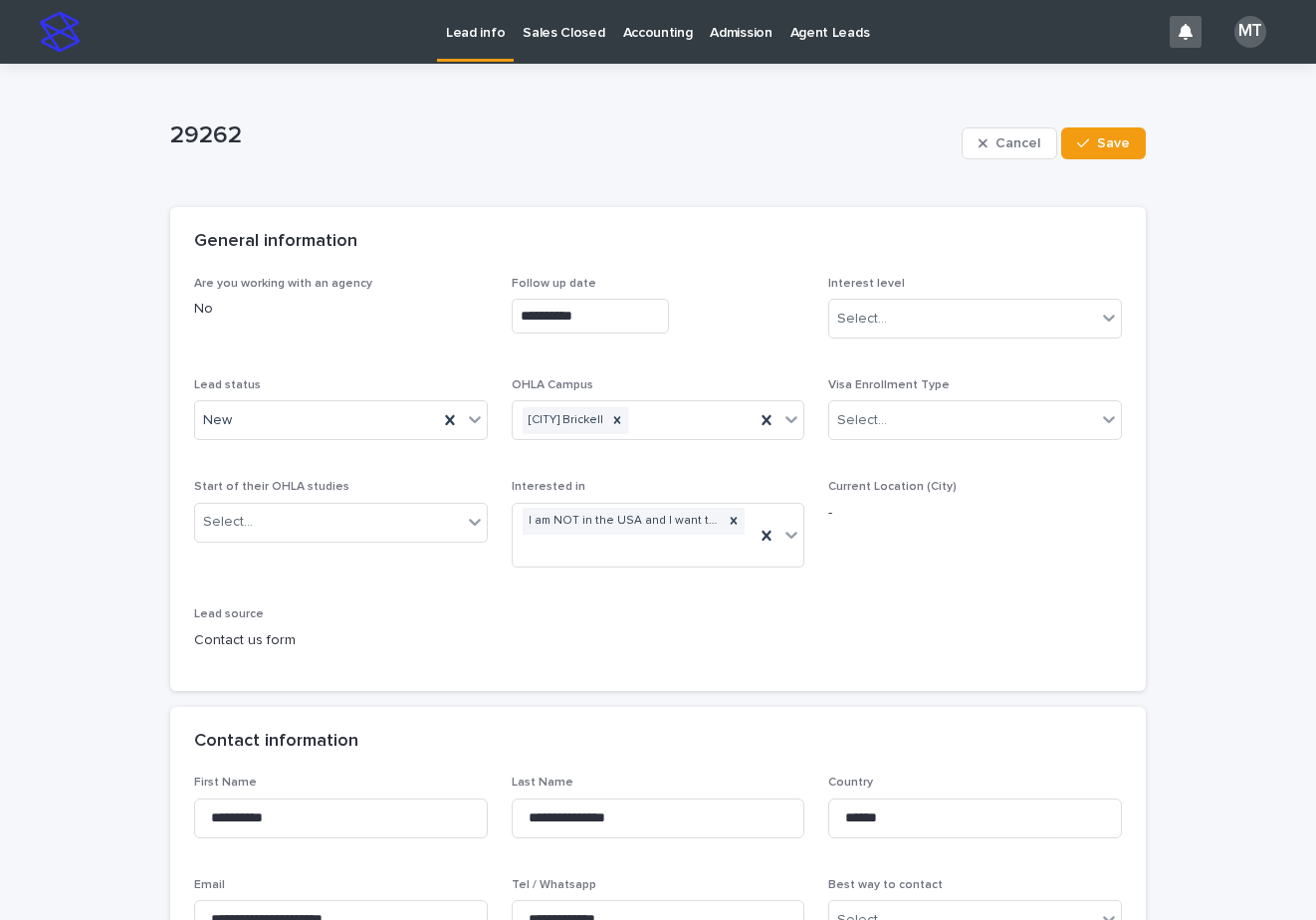 click on "Interest level Select..." at bounding box center [975, 316] 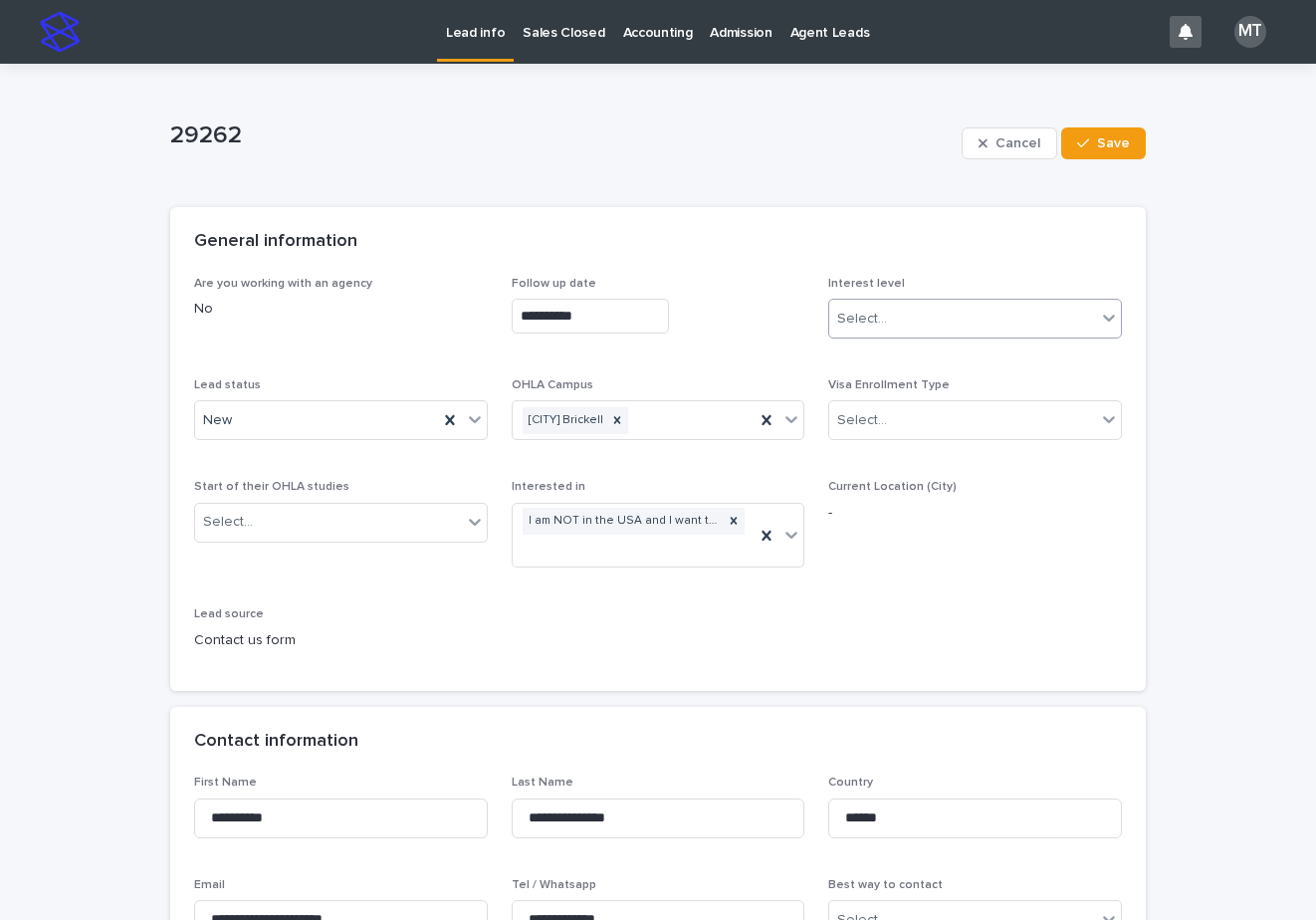 click on "Select..." at bounding box center (862, 319) 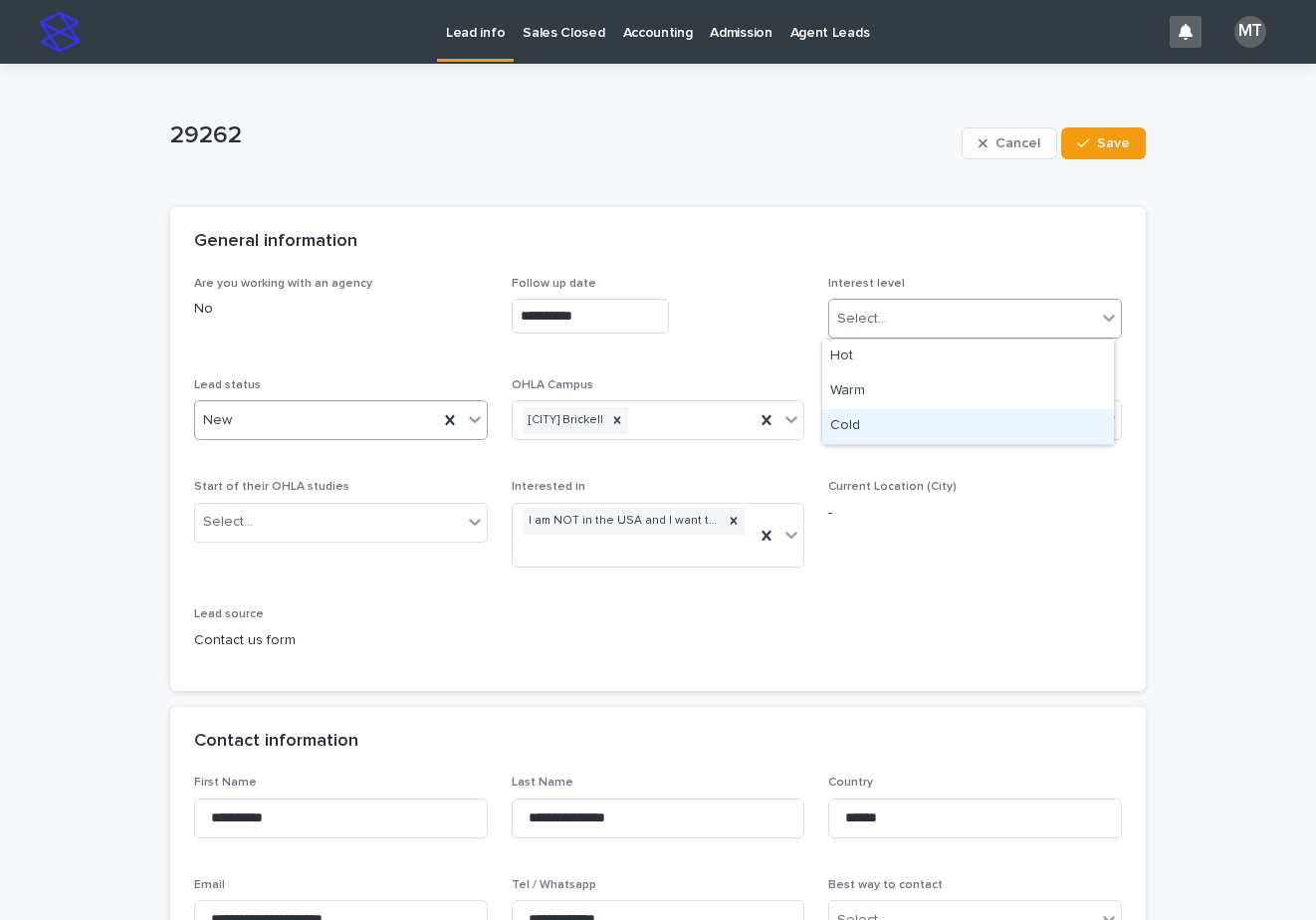 click on "Cold" at bounding box center [968, 426] 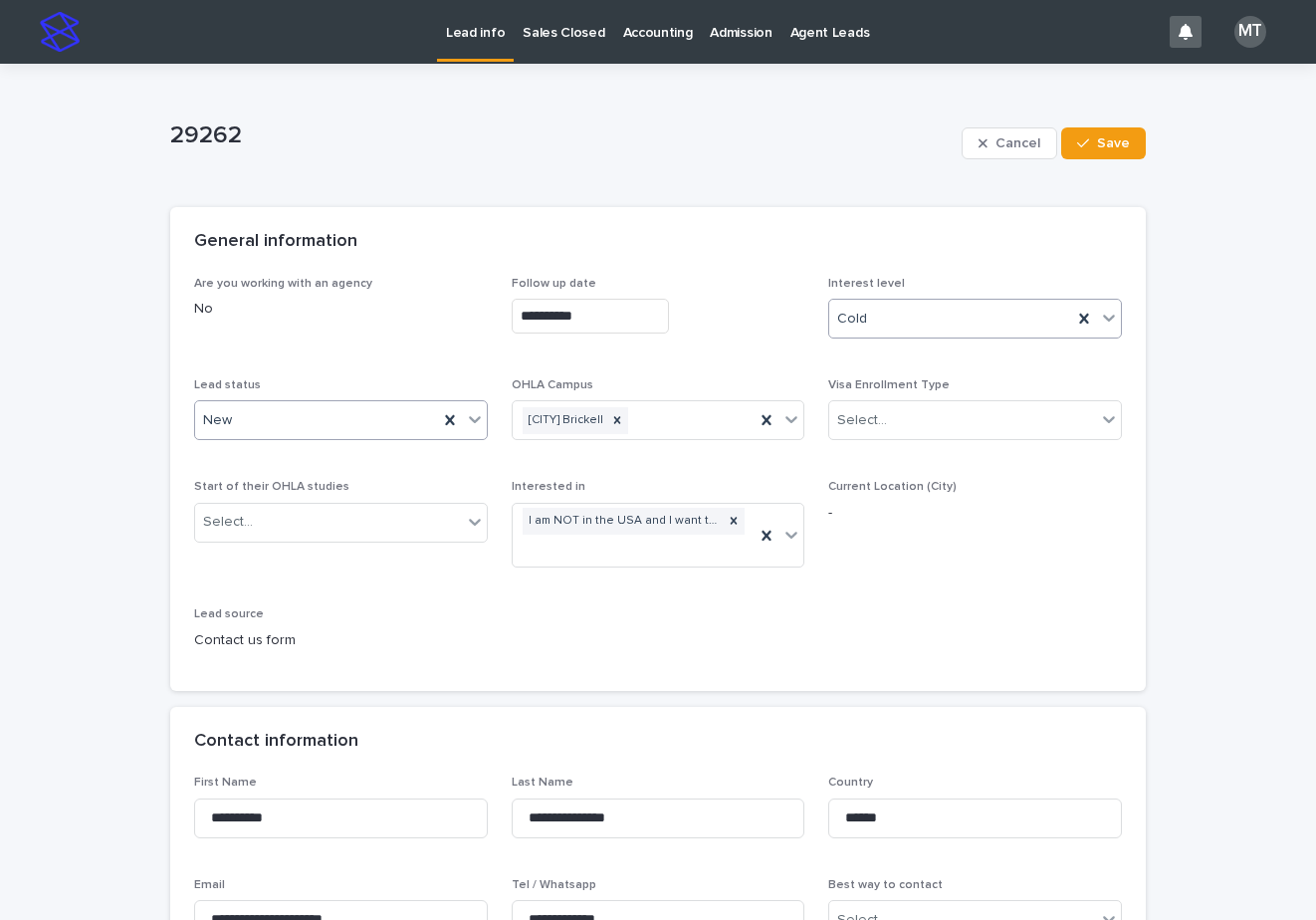 click on "New" at bounding box center [317, 420] 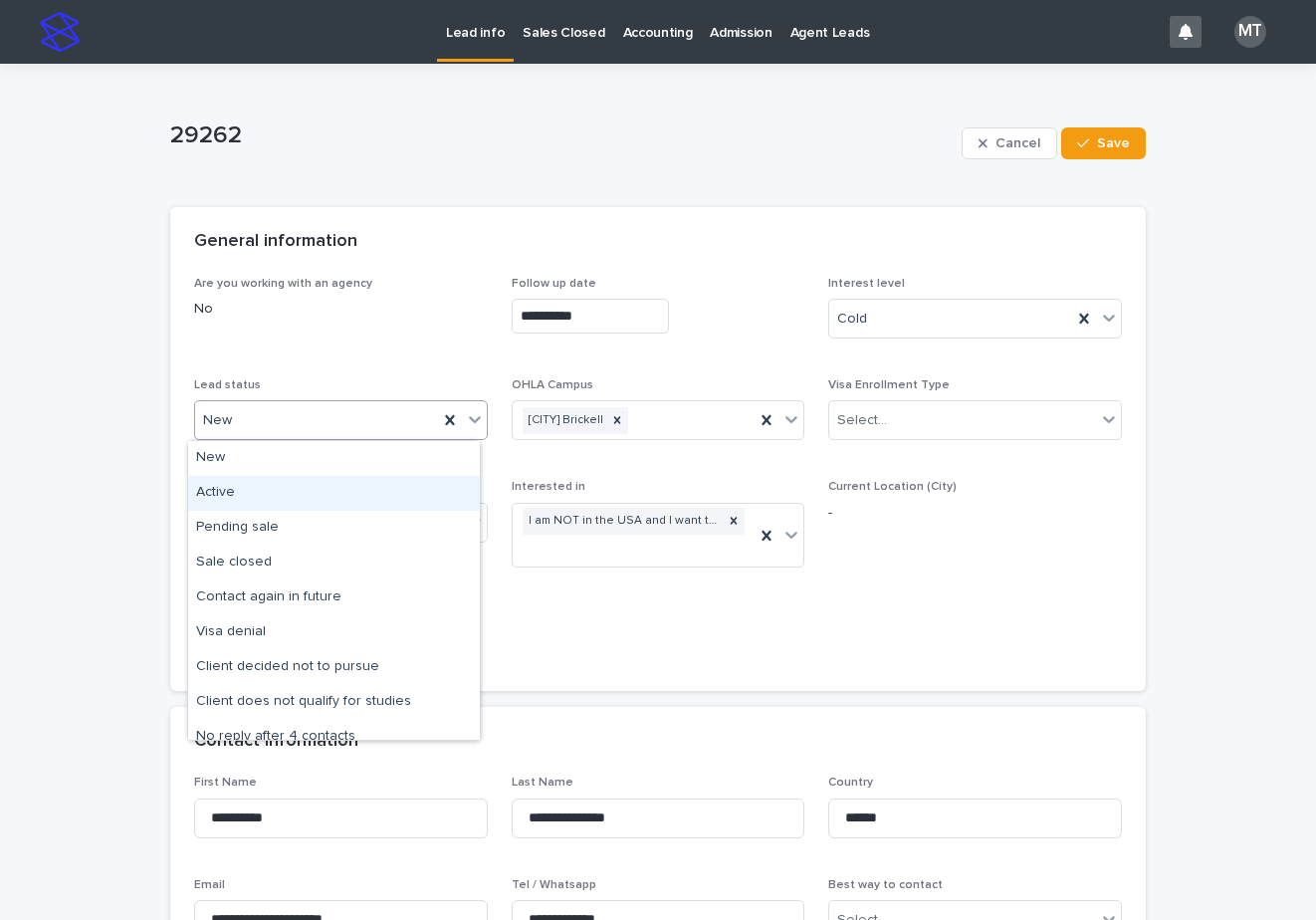 click on "Active" at bounding box center (333, 493) 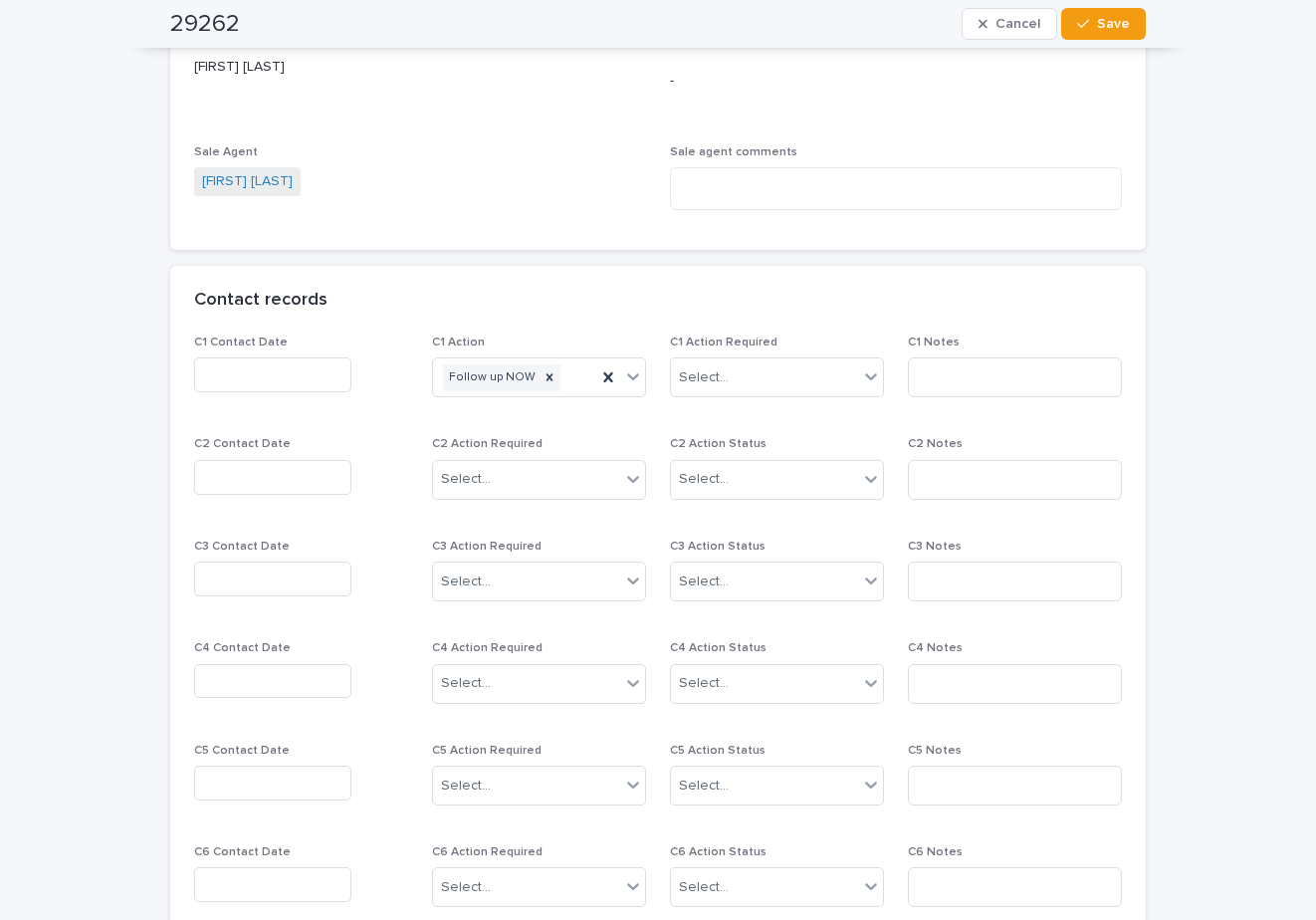 scroll, scrollTop: 1211, scrollLeft: 0, axis: vertical 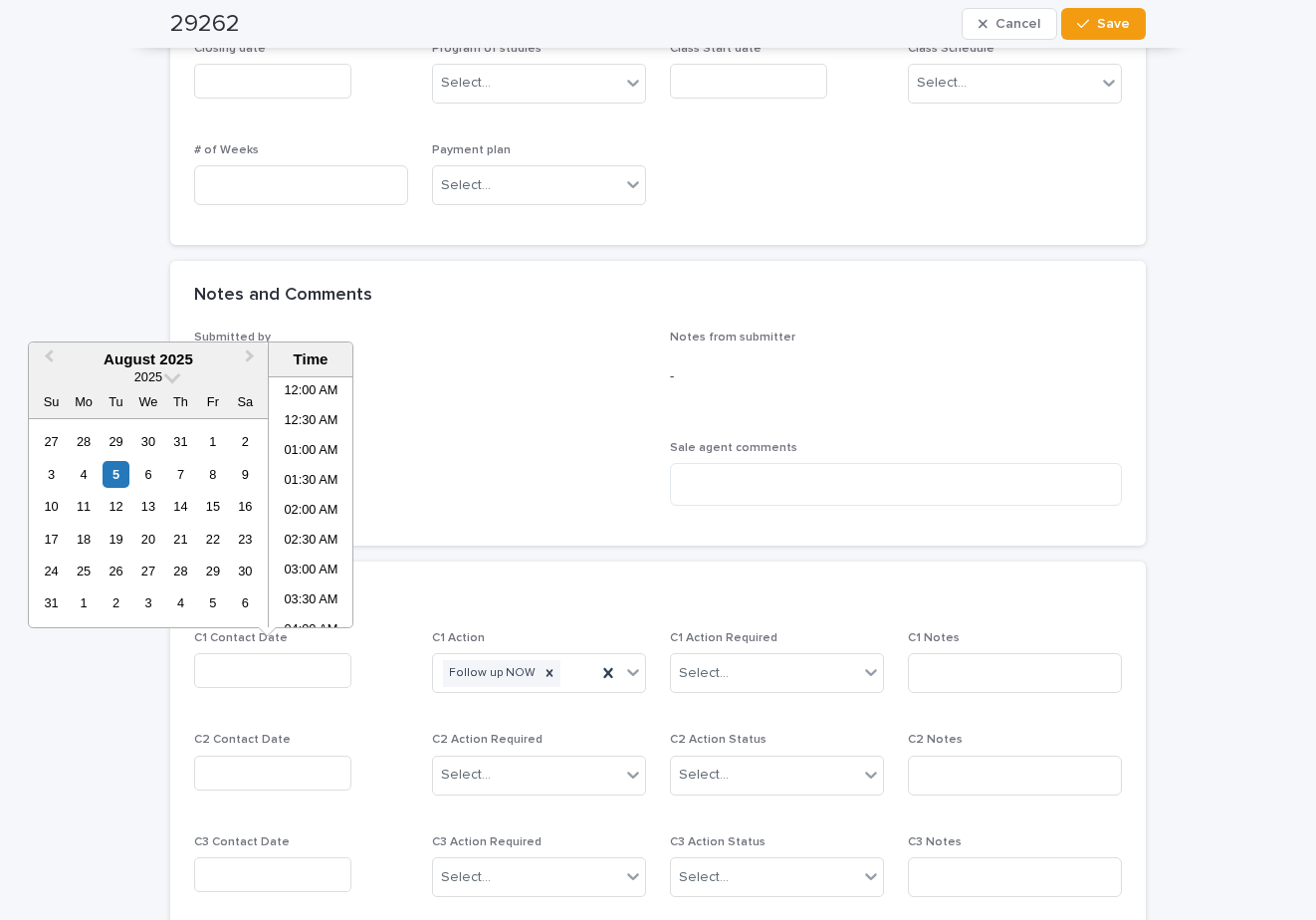 click at bounding box center [273, 670] 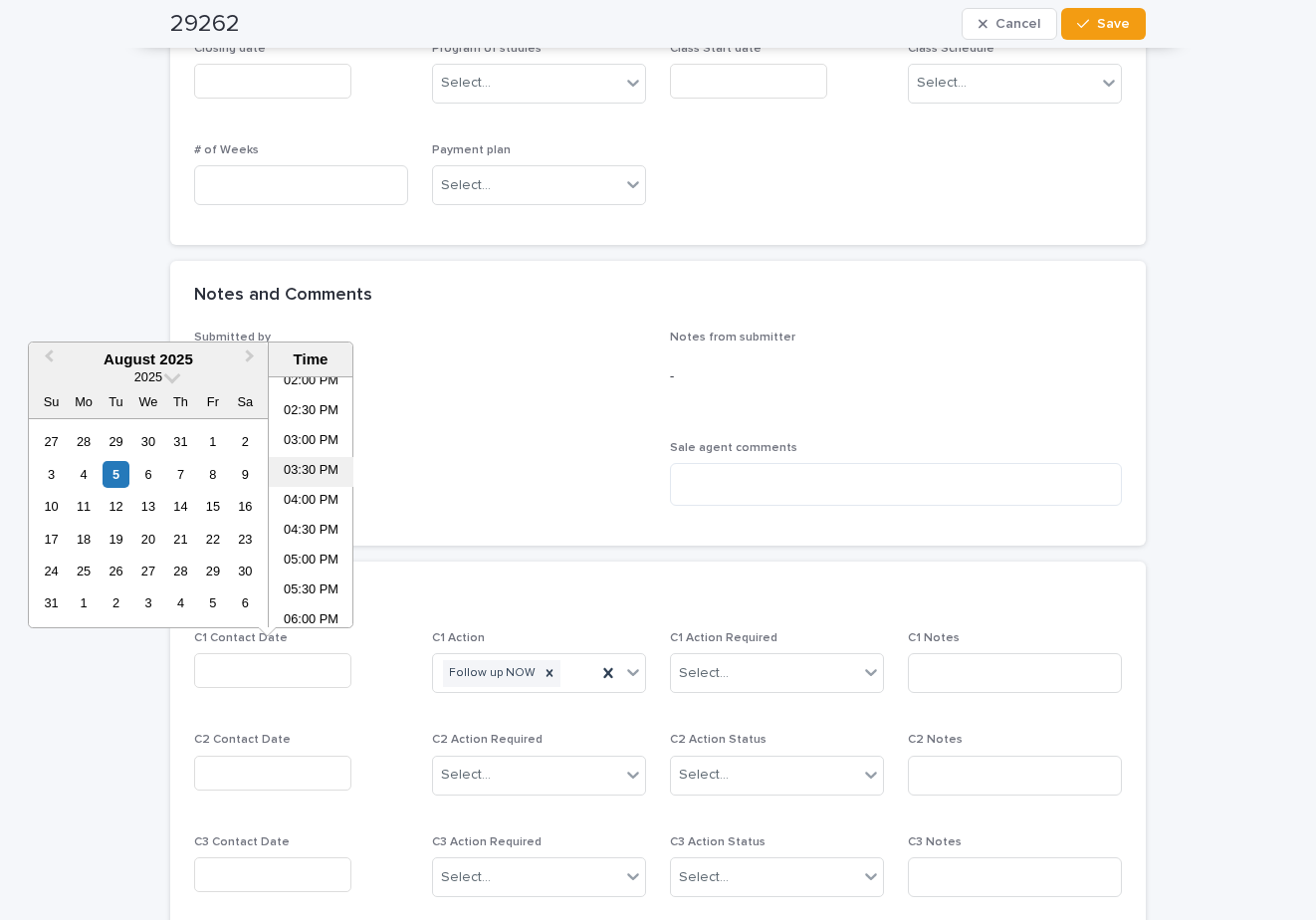 click on "03:30 PM" at bounding box center (311, 472) 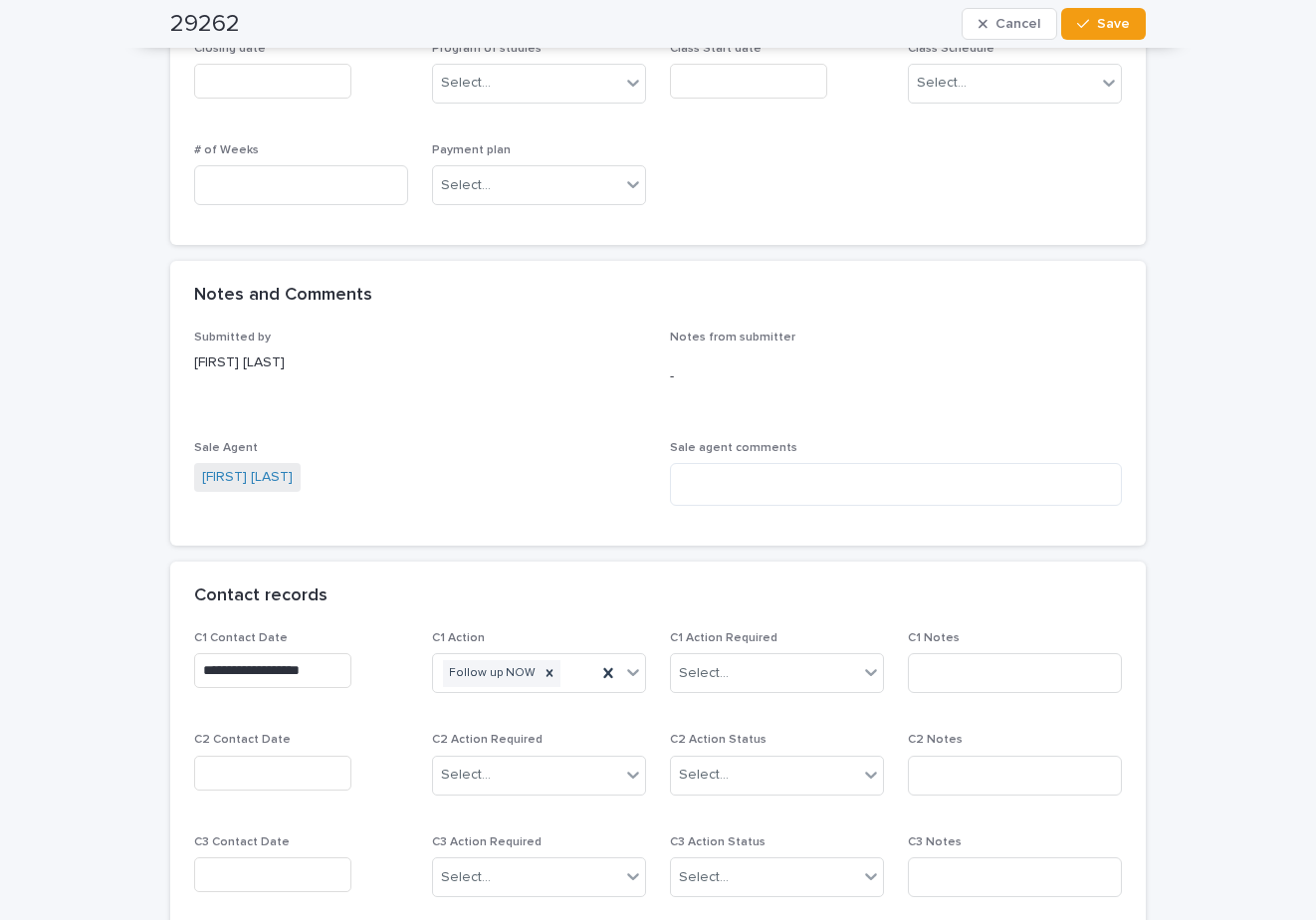 click on "**********" at bounding box center (273, 670) 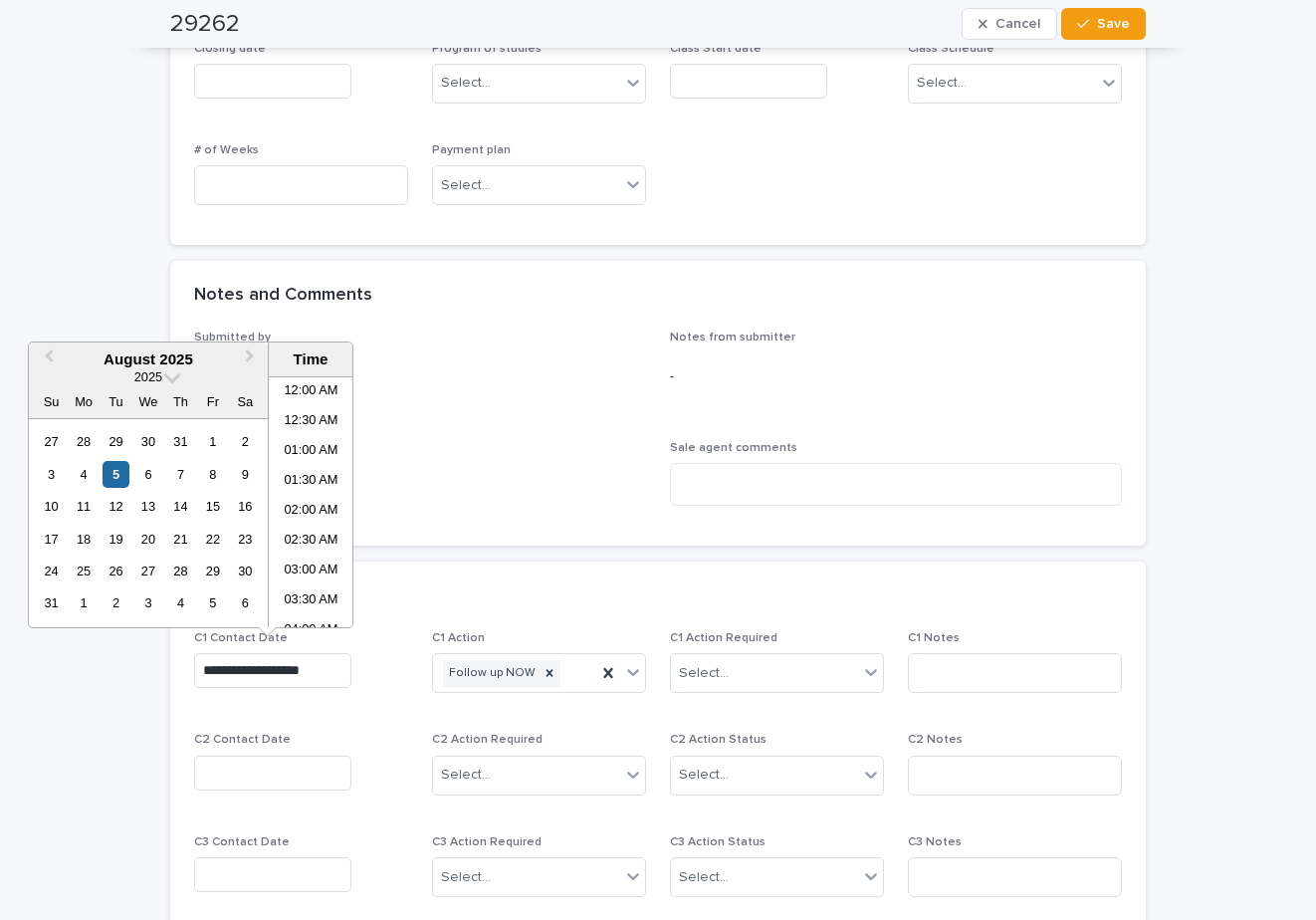 scroll, scrollTop: 816, scrollLeft: 0, axis: vertical 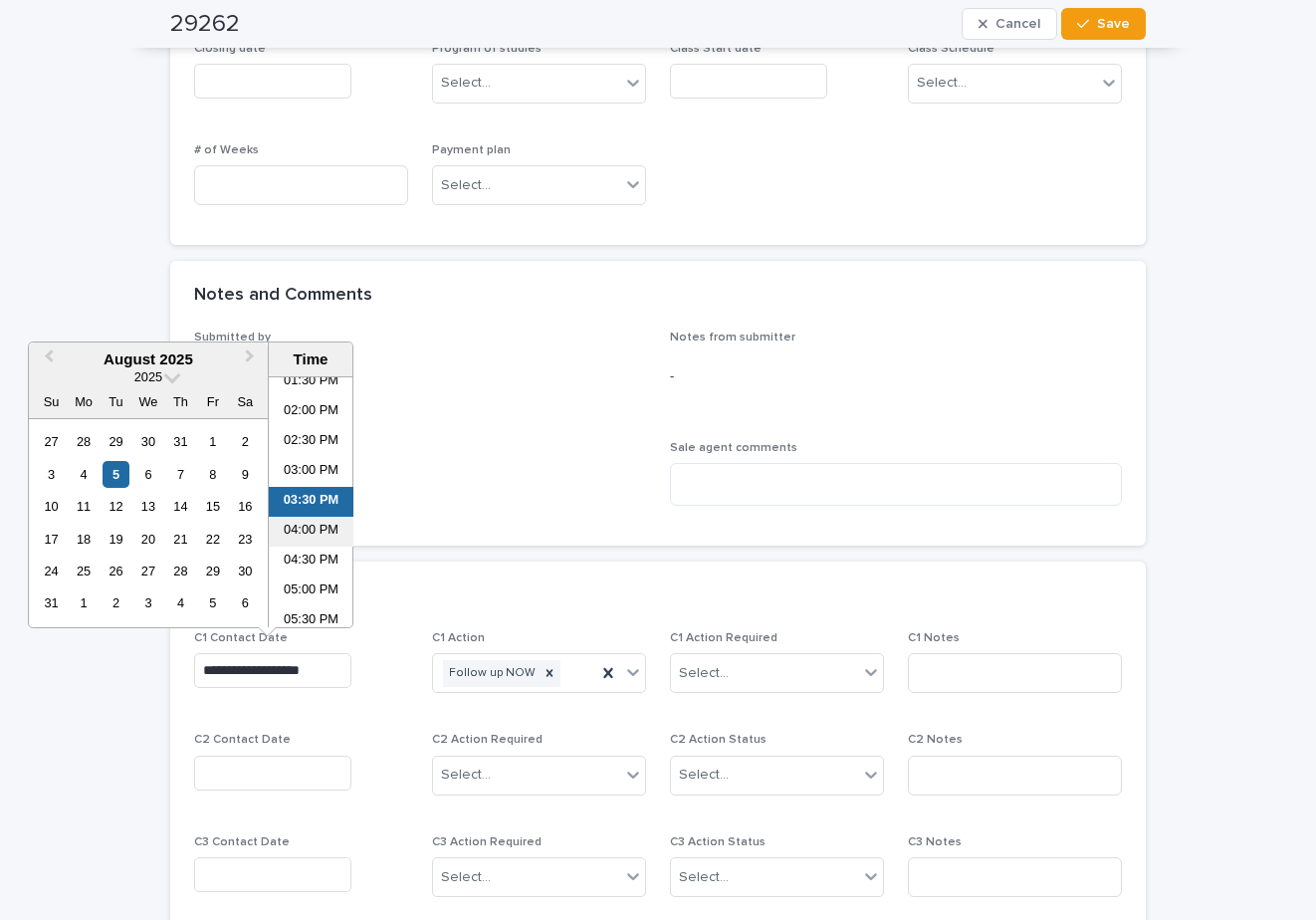 click on "04:00 PM" at bounding box center (311, 532) 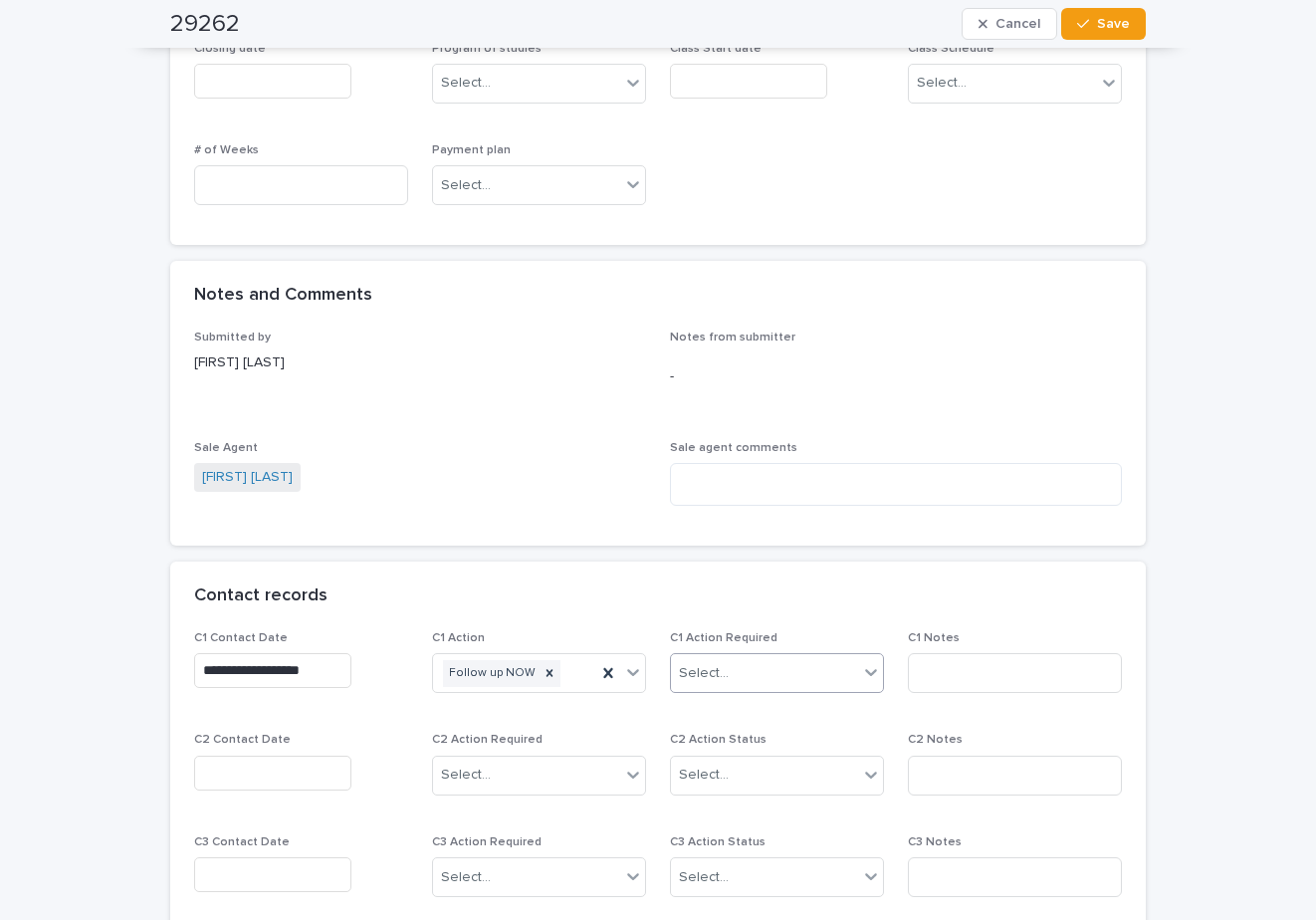 type on "**********" 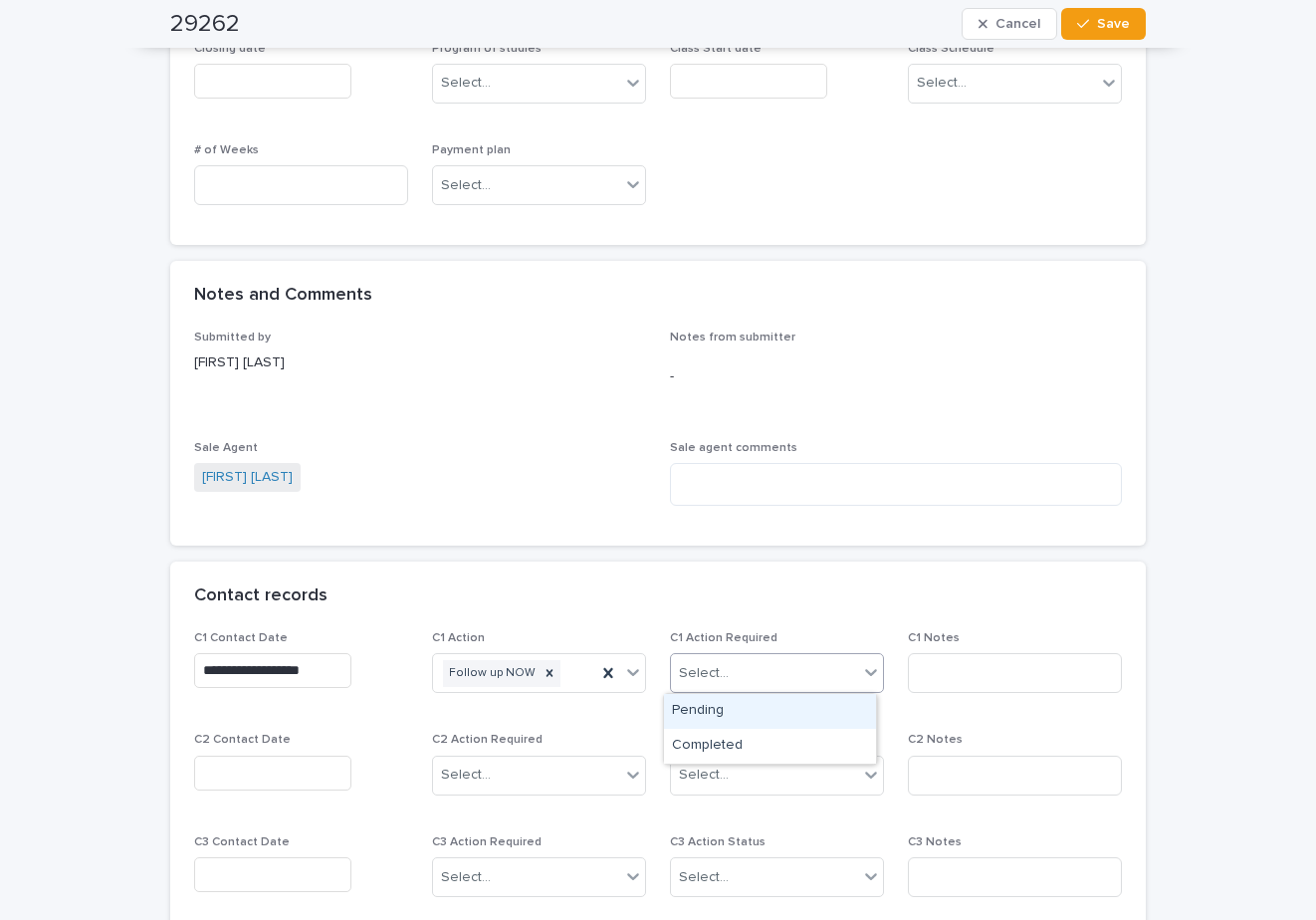 click on "Select..." at bounding box center [765, 673] 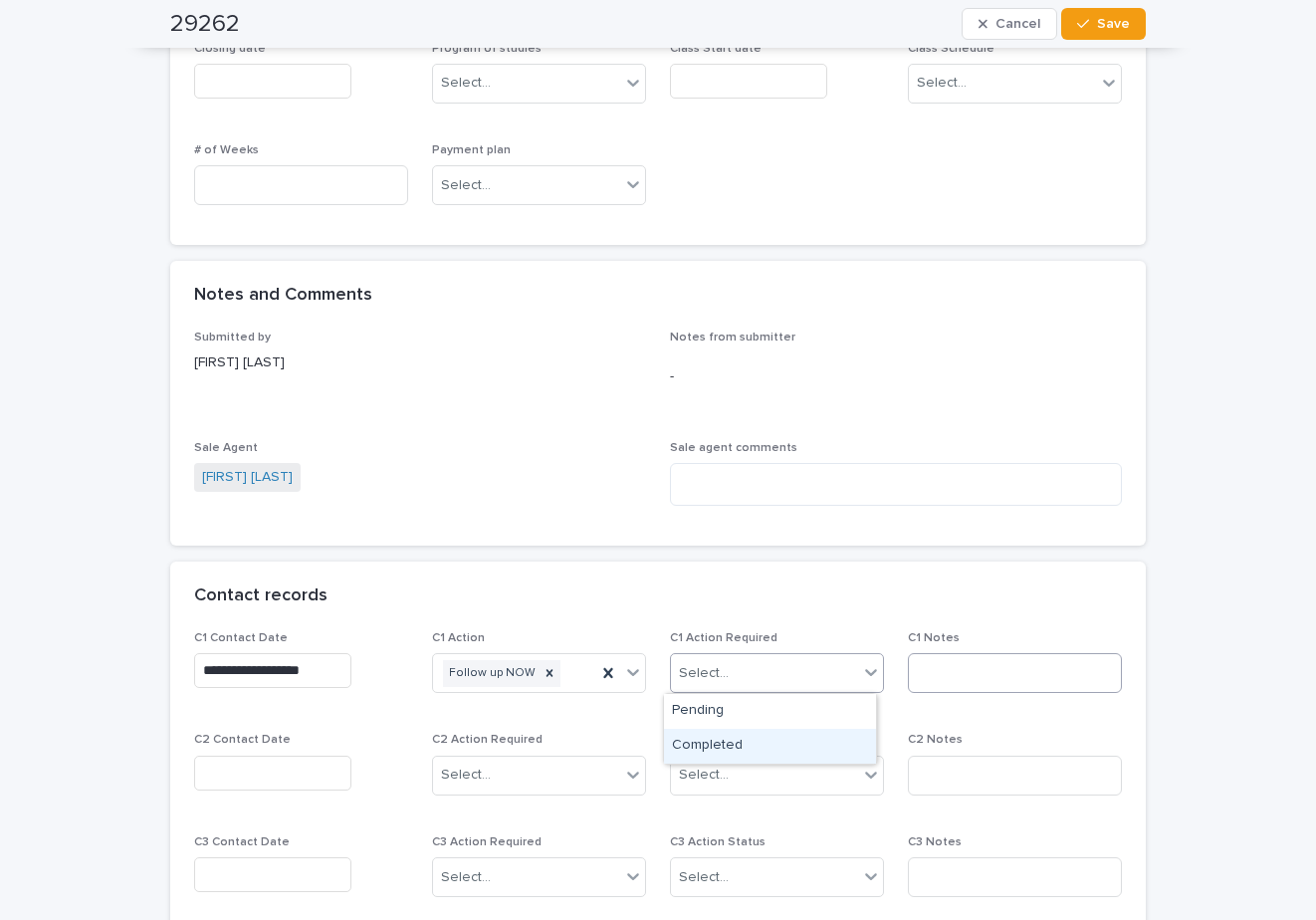 drag, startPoint x: 747, startPoint y: 728, endPoint x: 932, endPoint y: 679, distance: 191.3792 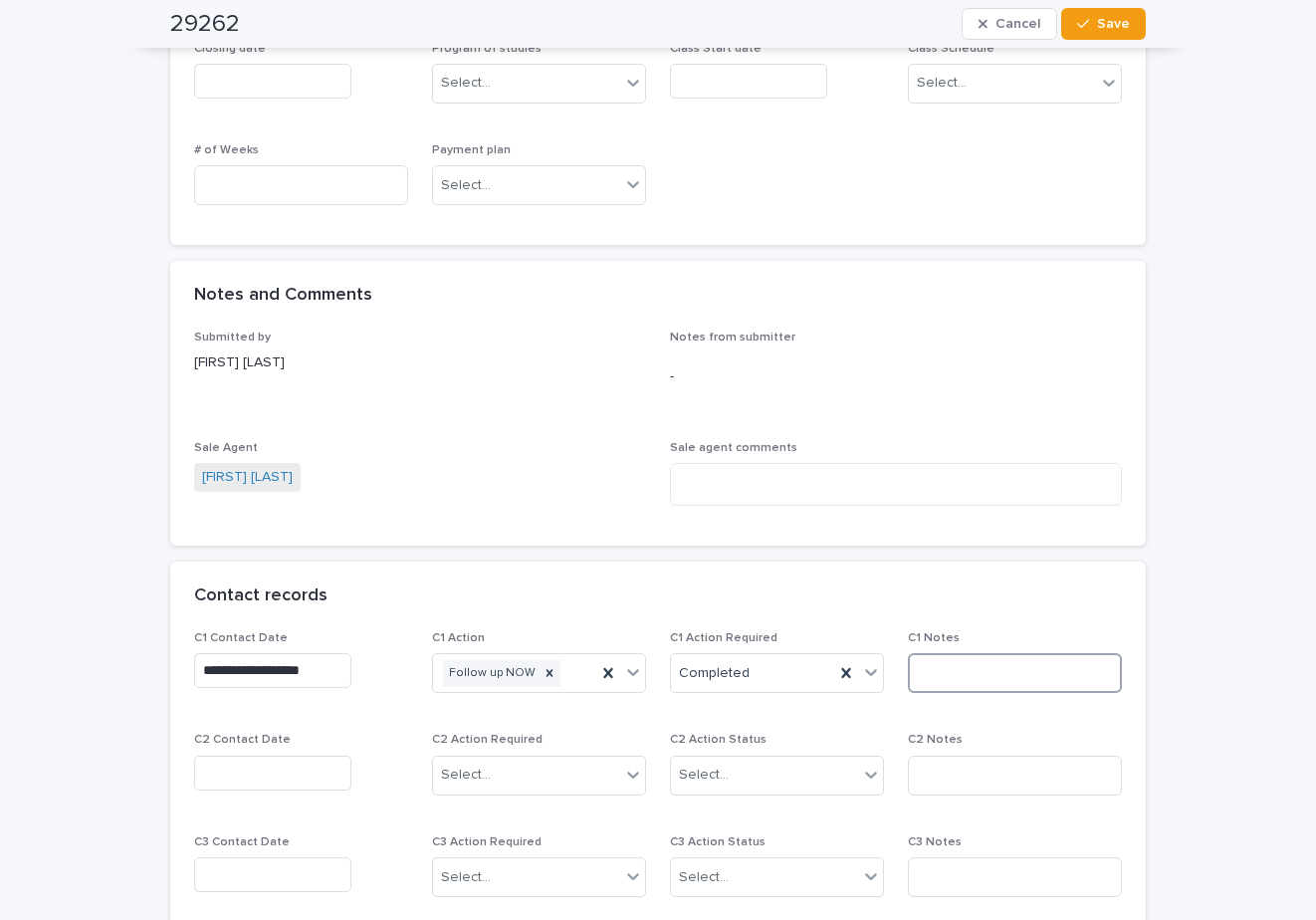 click at bounding box center [1014, 673] 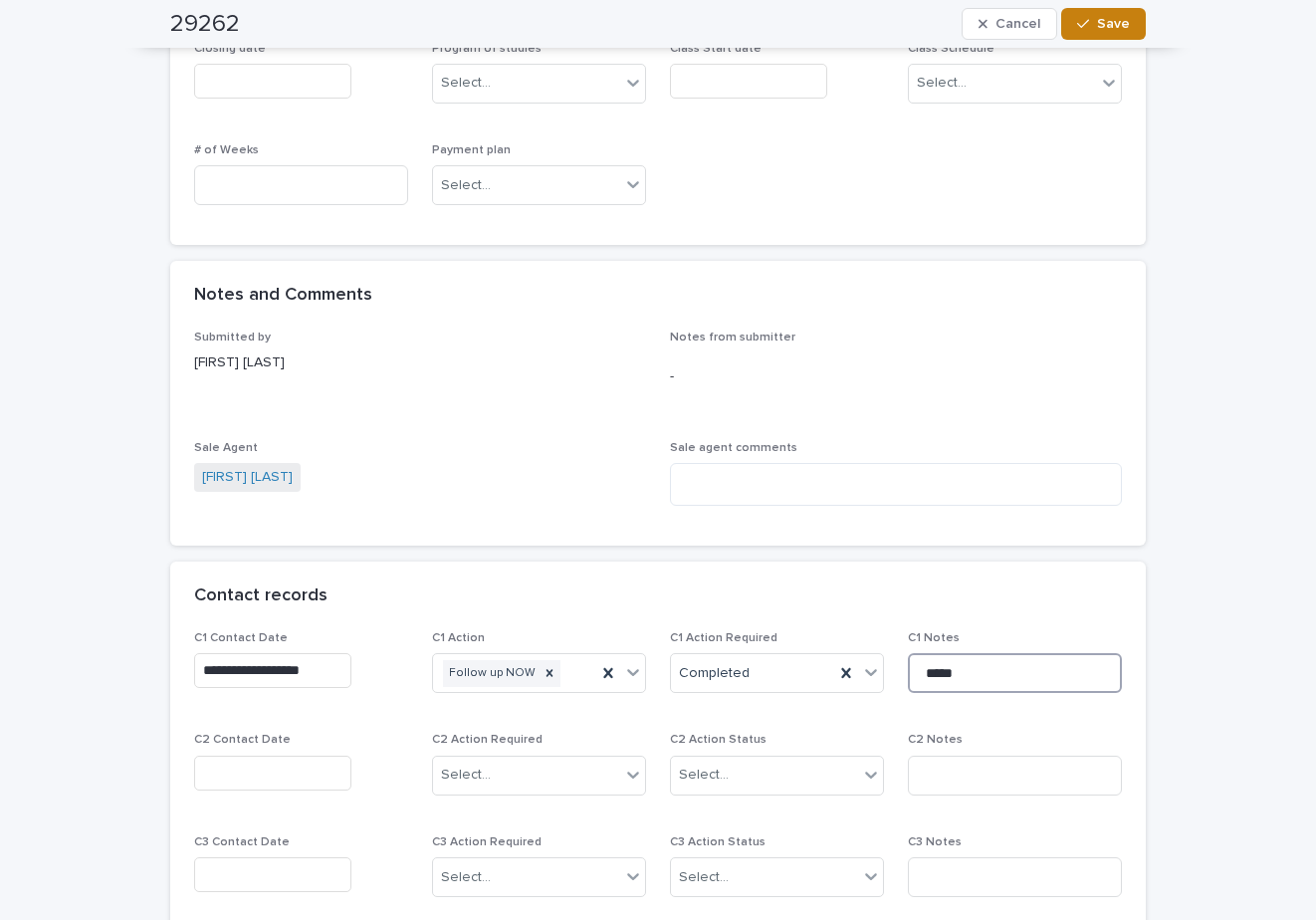 type on "*****" 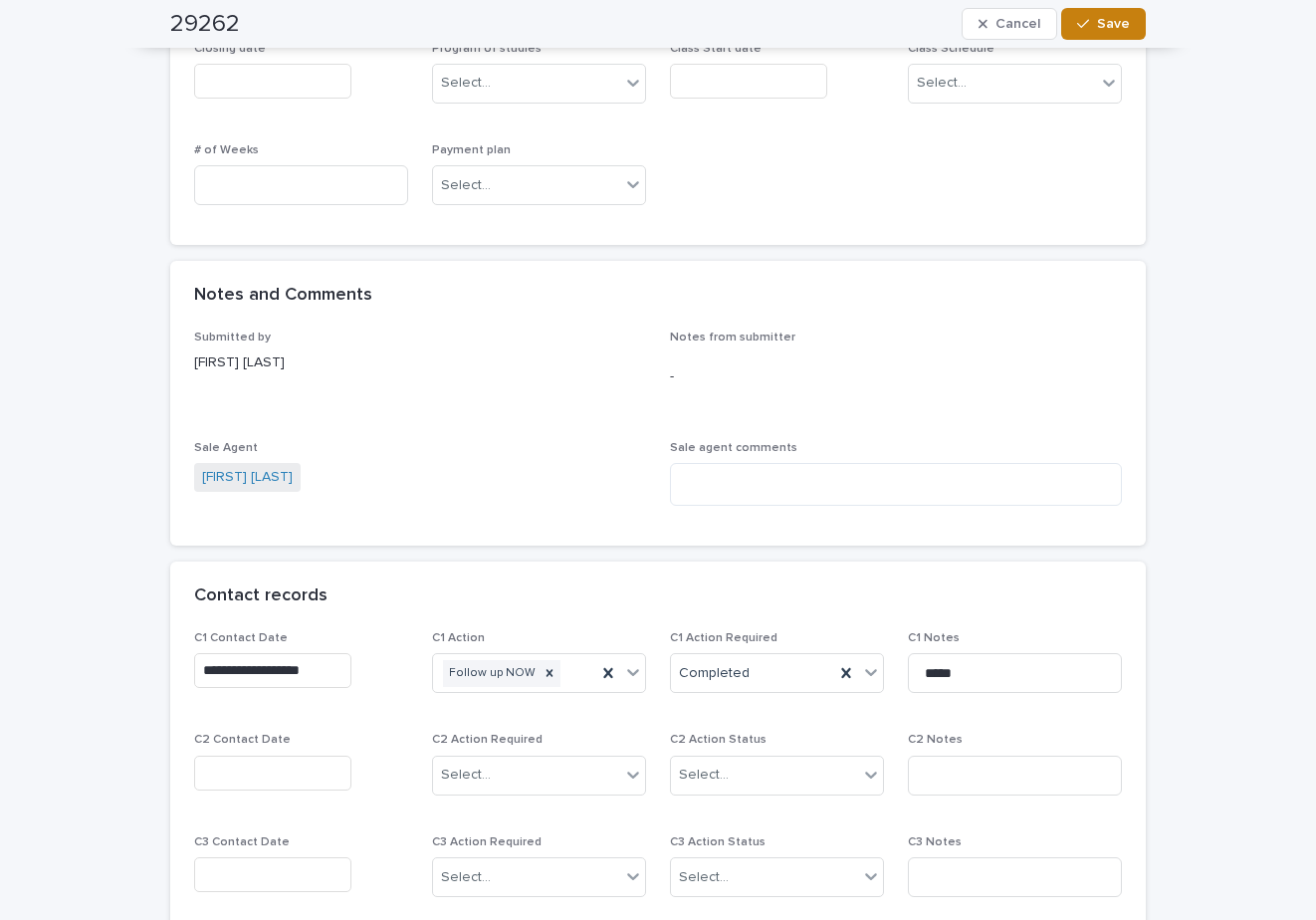 click on "Save" at bounding box center [1113, 24] 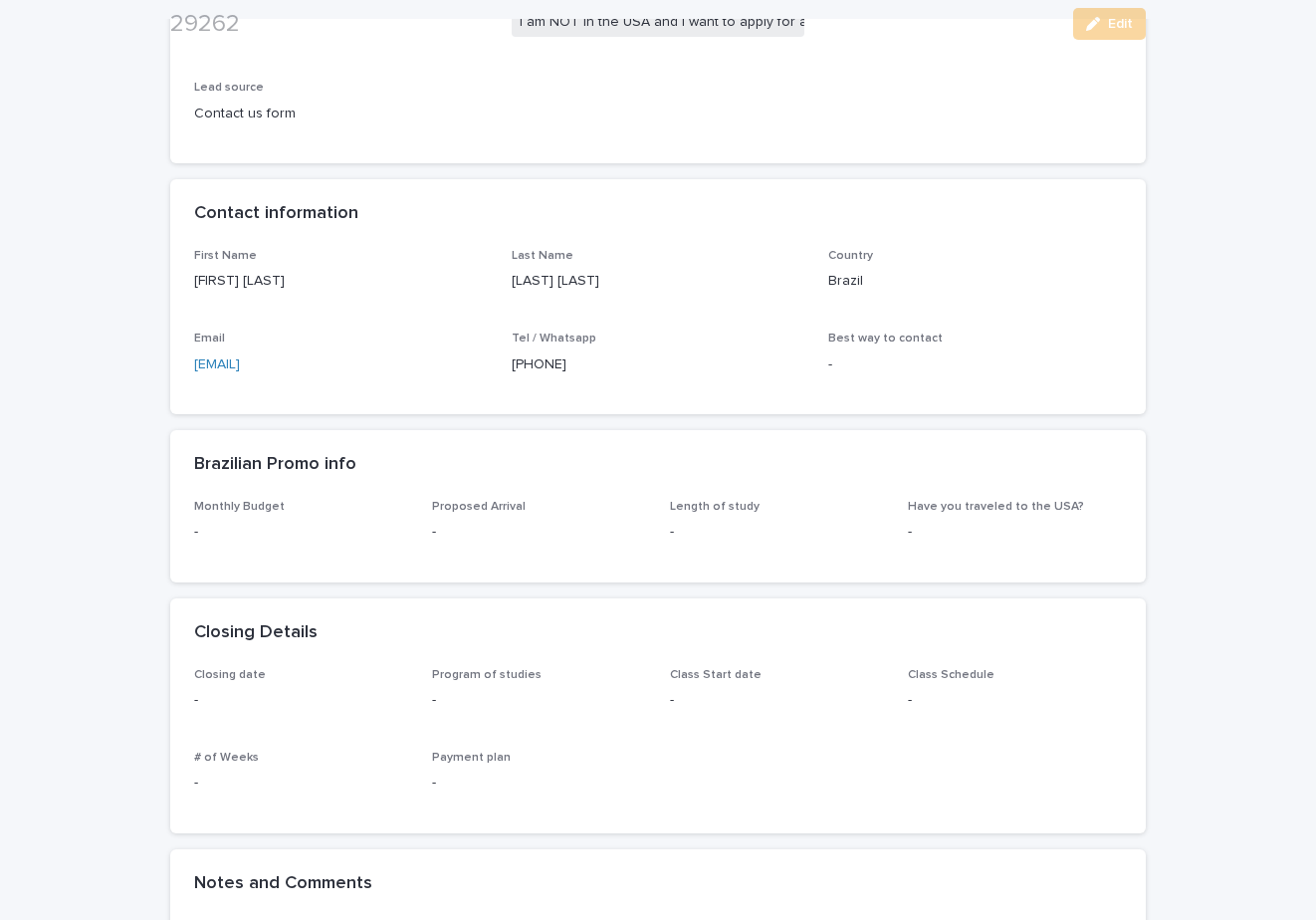 scroll, scrollTop: 498, scrollLeft: 0, axis: vertical 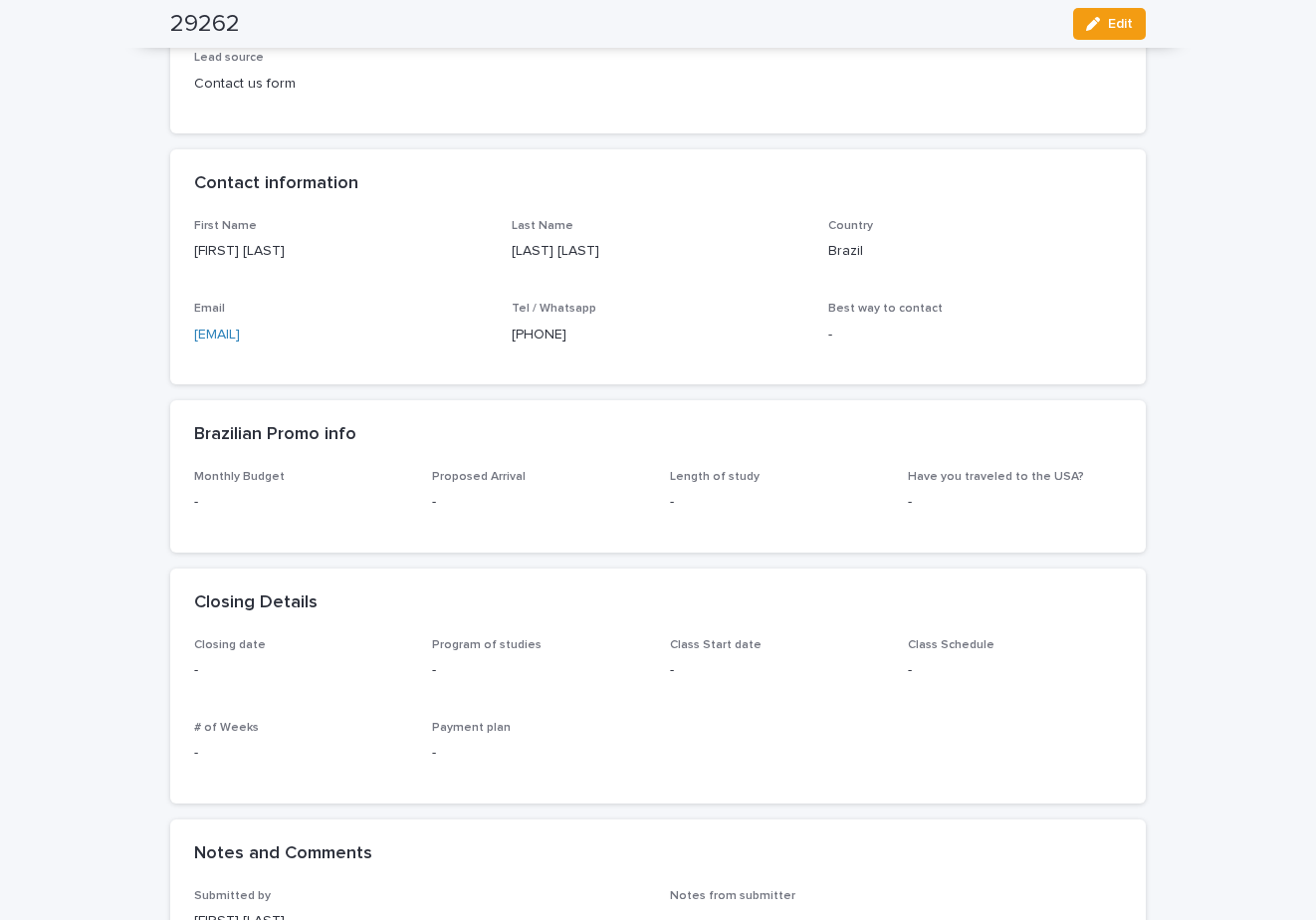 drag, startPoint x: 619, startPoint y: 330, endPoint x: 508, endPoint y: 336, distance: 111.162 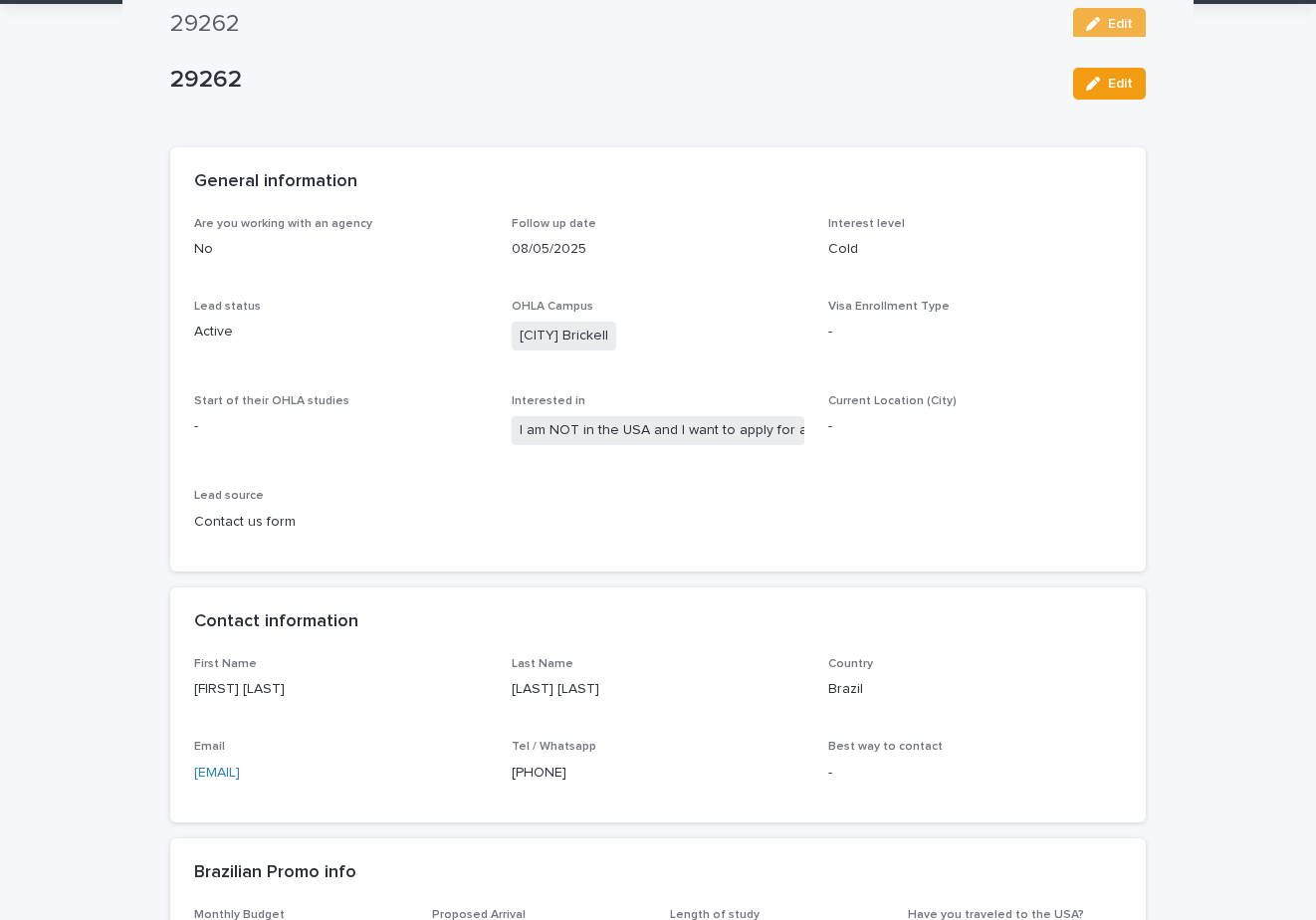 scroll, scrollTop: 0, scrollLeft: 0, axis: both 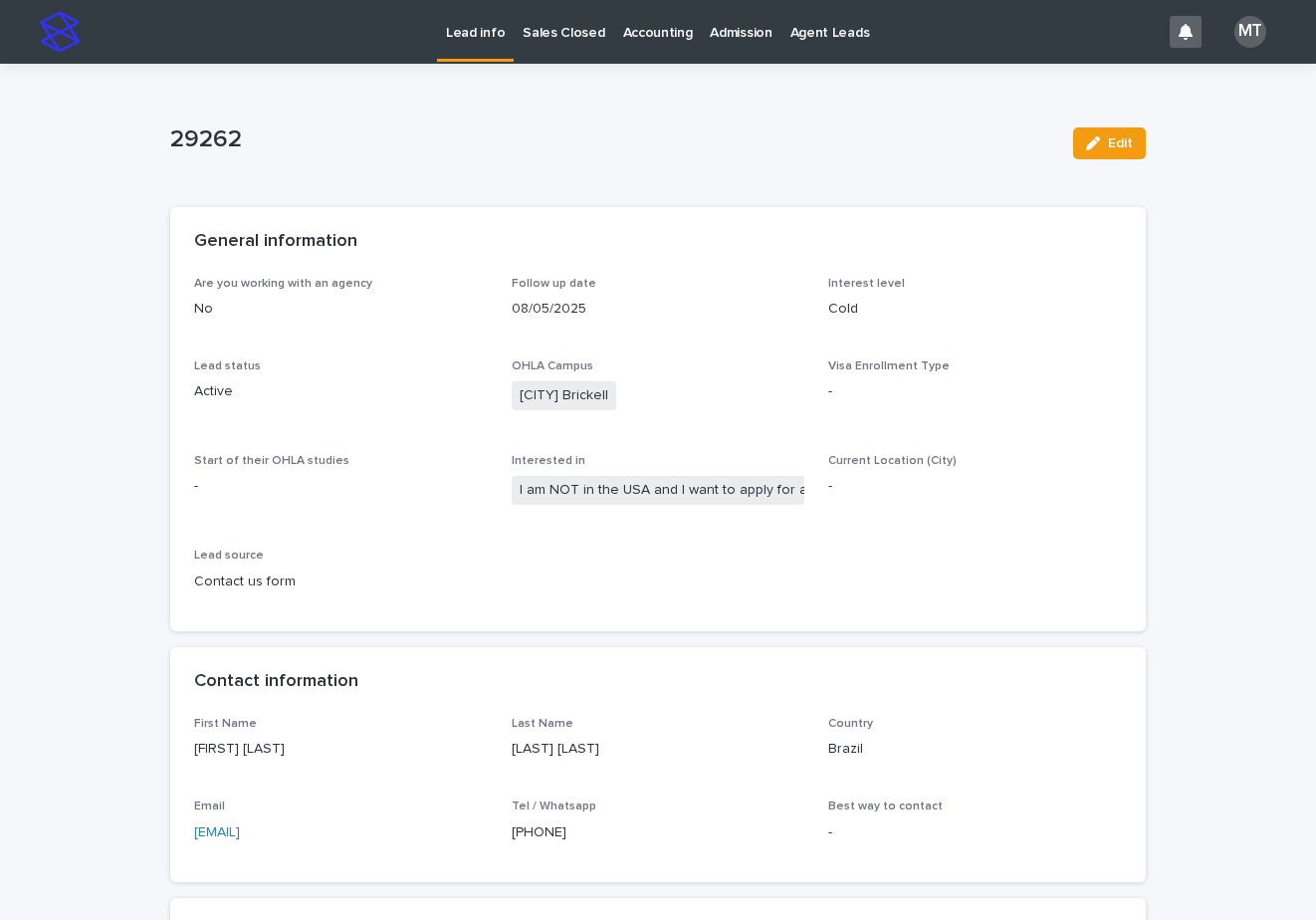 click on "Lead info" at bounding box center [475, 21] 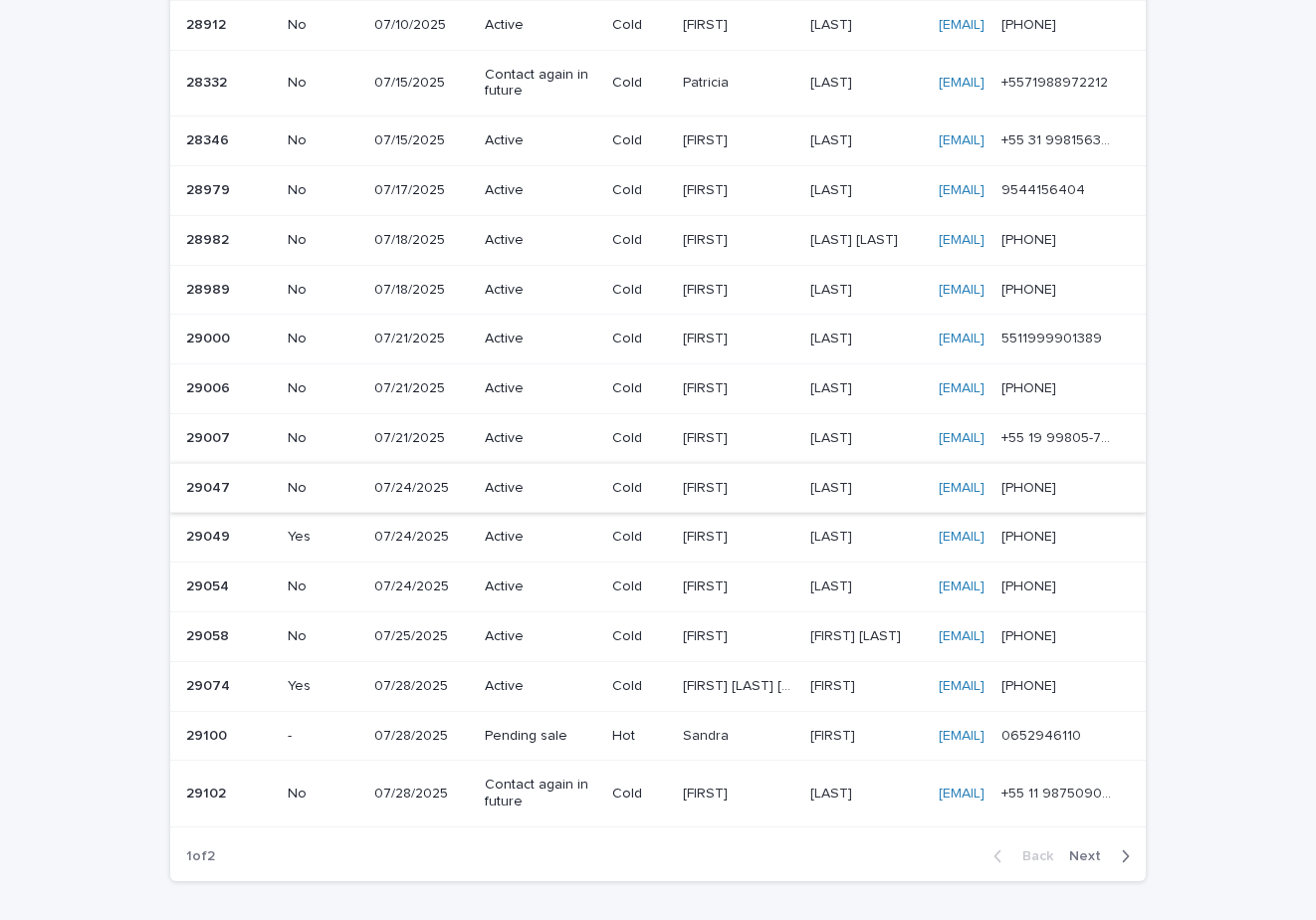 scroll, scrollTop: 1186, scrollLeft: 0, axis: vertical 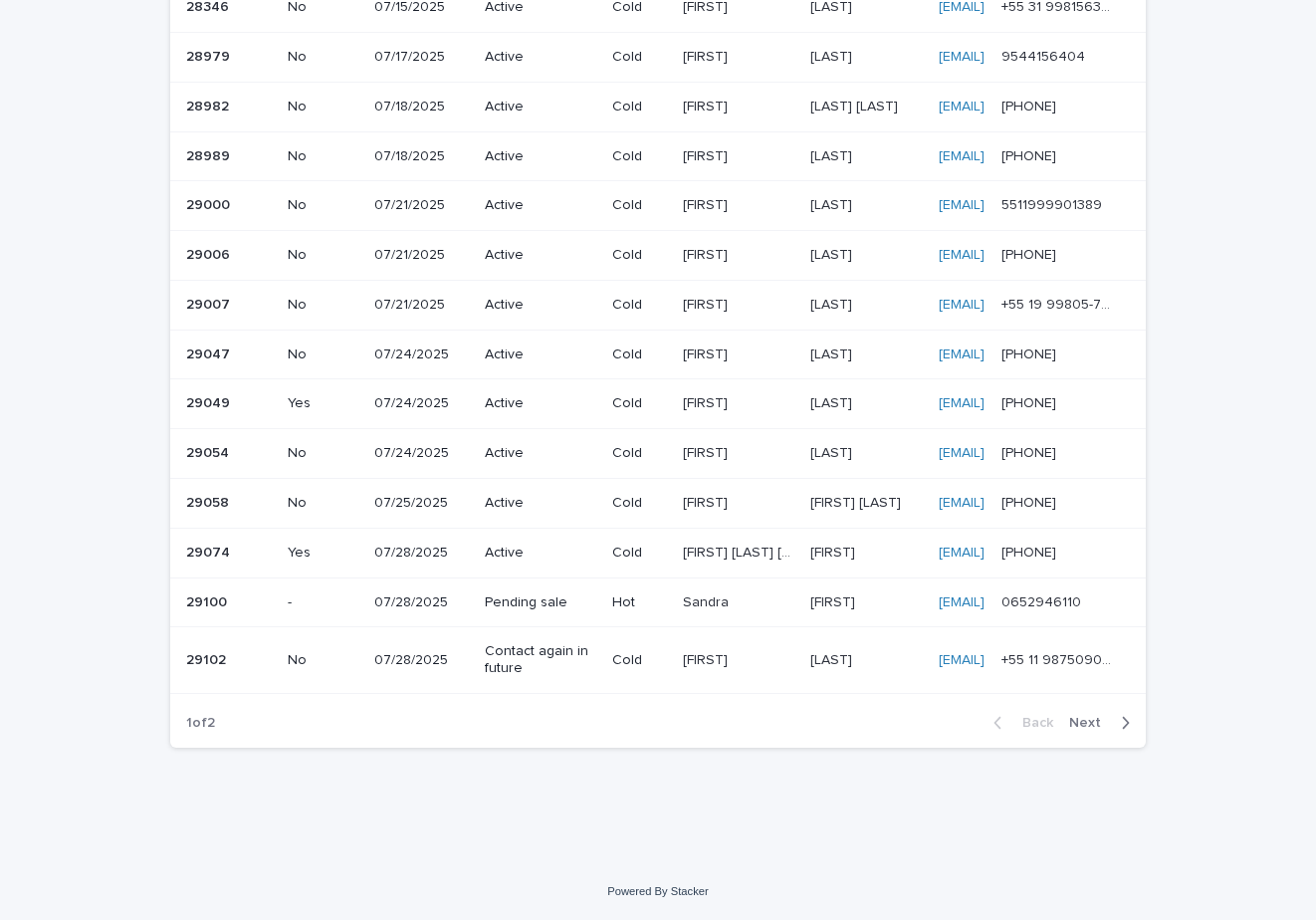 click on "Next" at bounding box center [1103, 723] 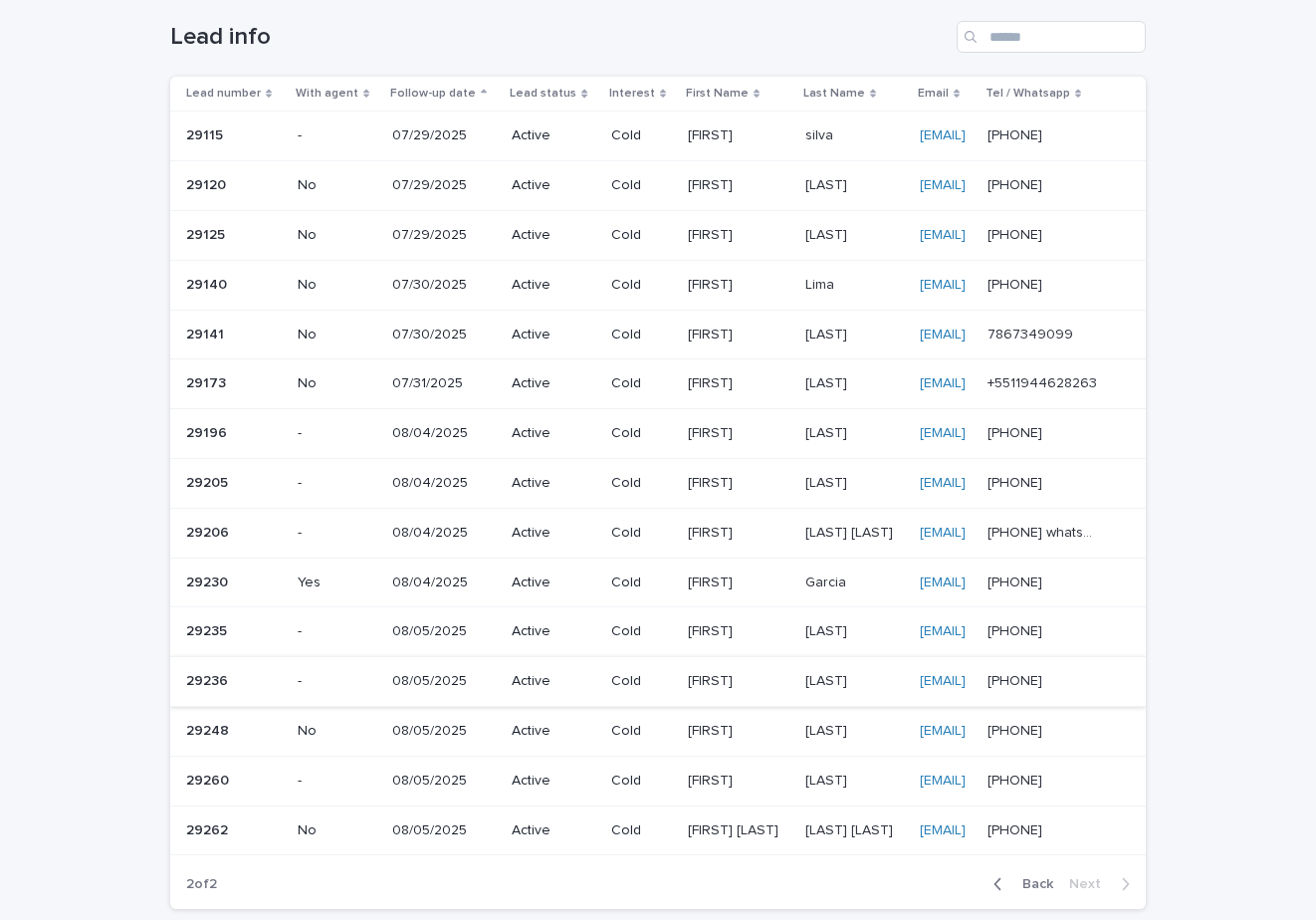 scroll, scrollTop: 244, scrollLeft: 0, axis: vertical 